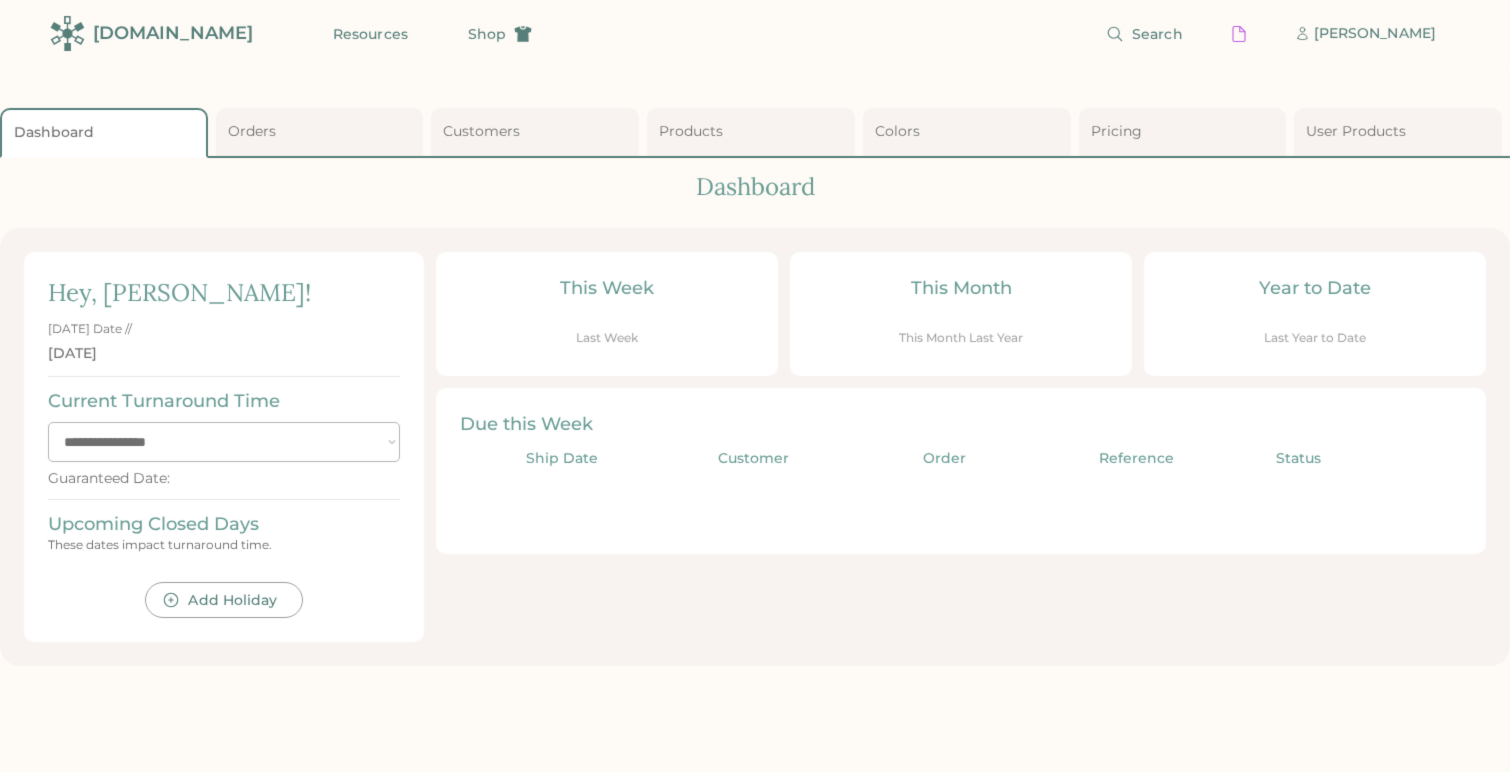 scroll, scrollTop: 4, scrollLeft: 0, axis: vertical 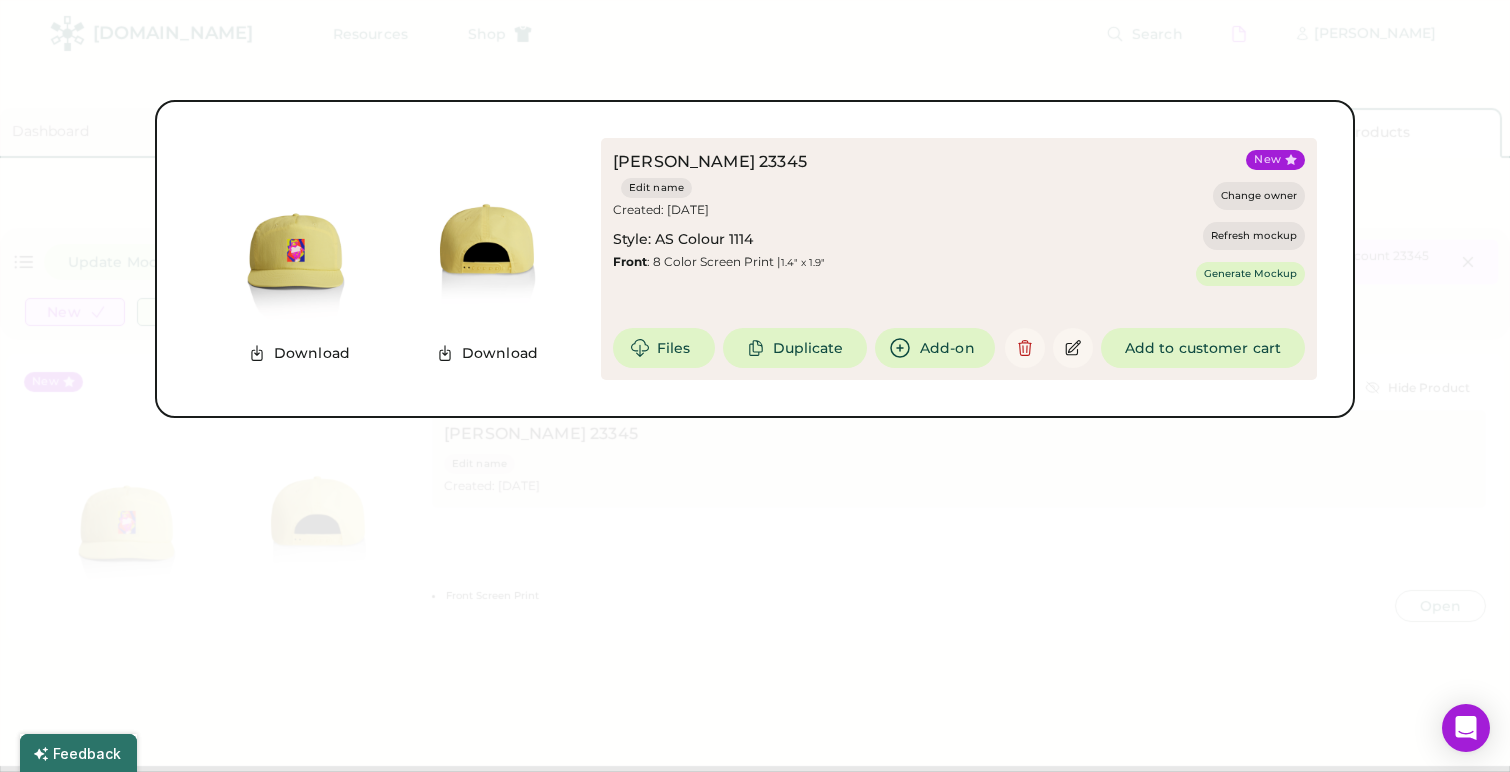 click at bounding box center (755, 386) 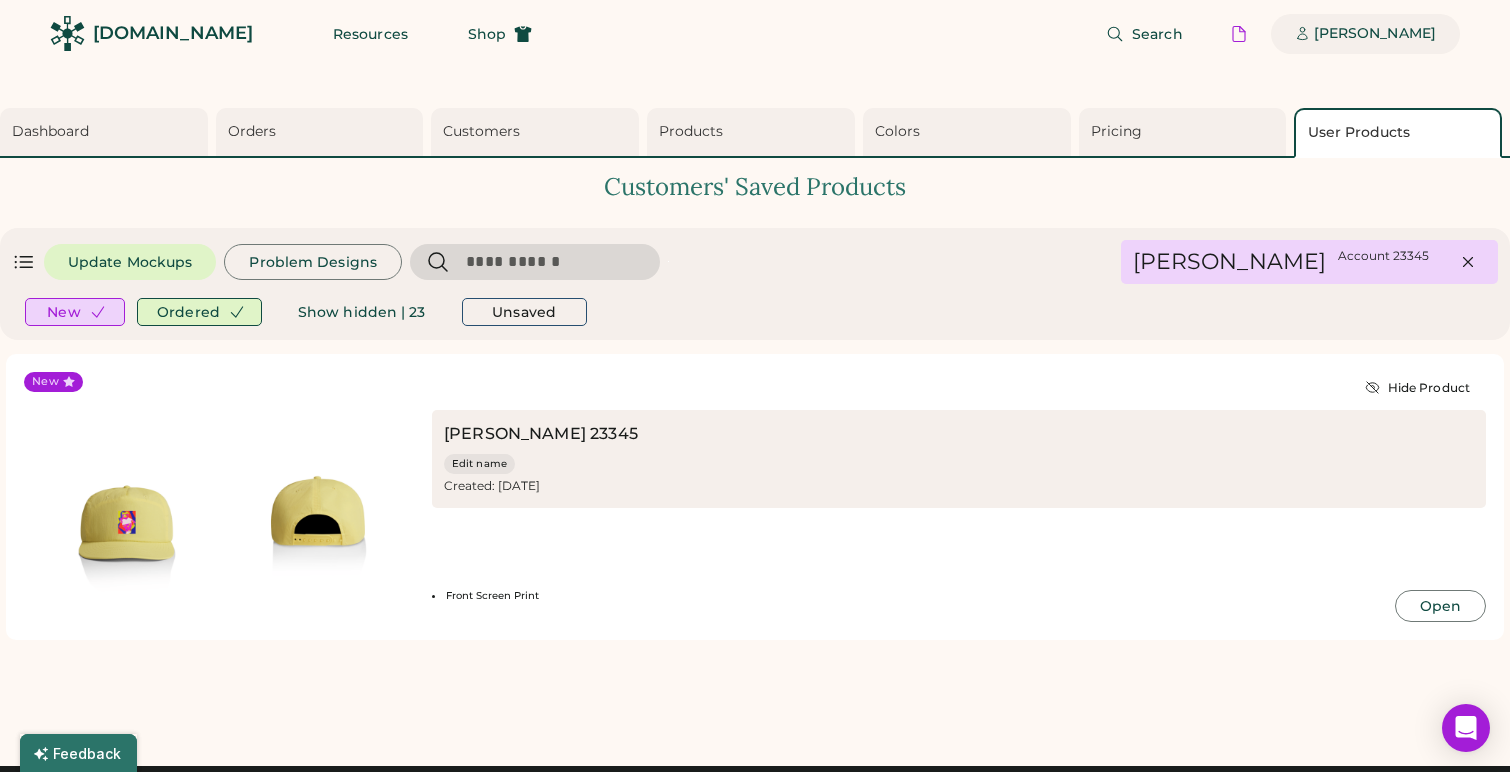 click on "[PERSON_NAME]" at bounding box center (1375, 34) 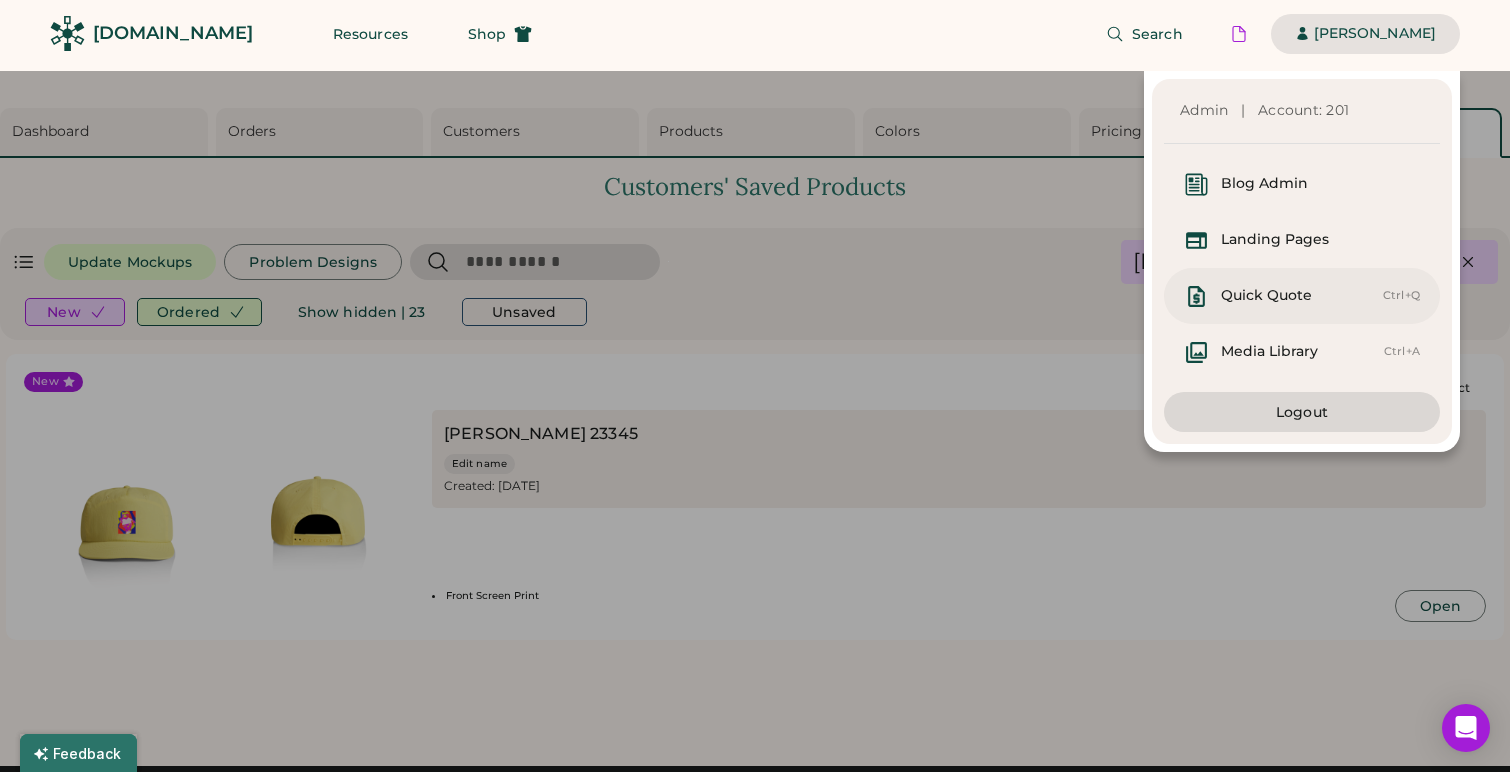 scroll, scrollTop: 5, scrollLeft: 0, axis: vertical 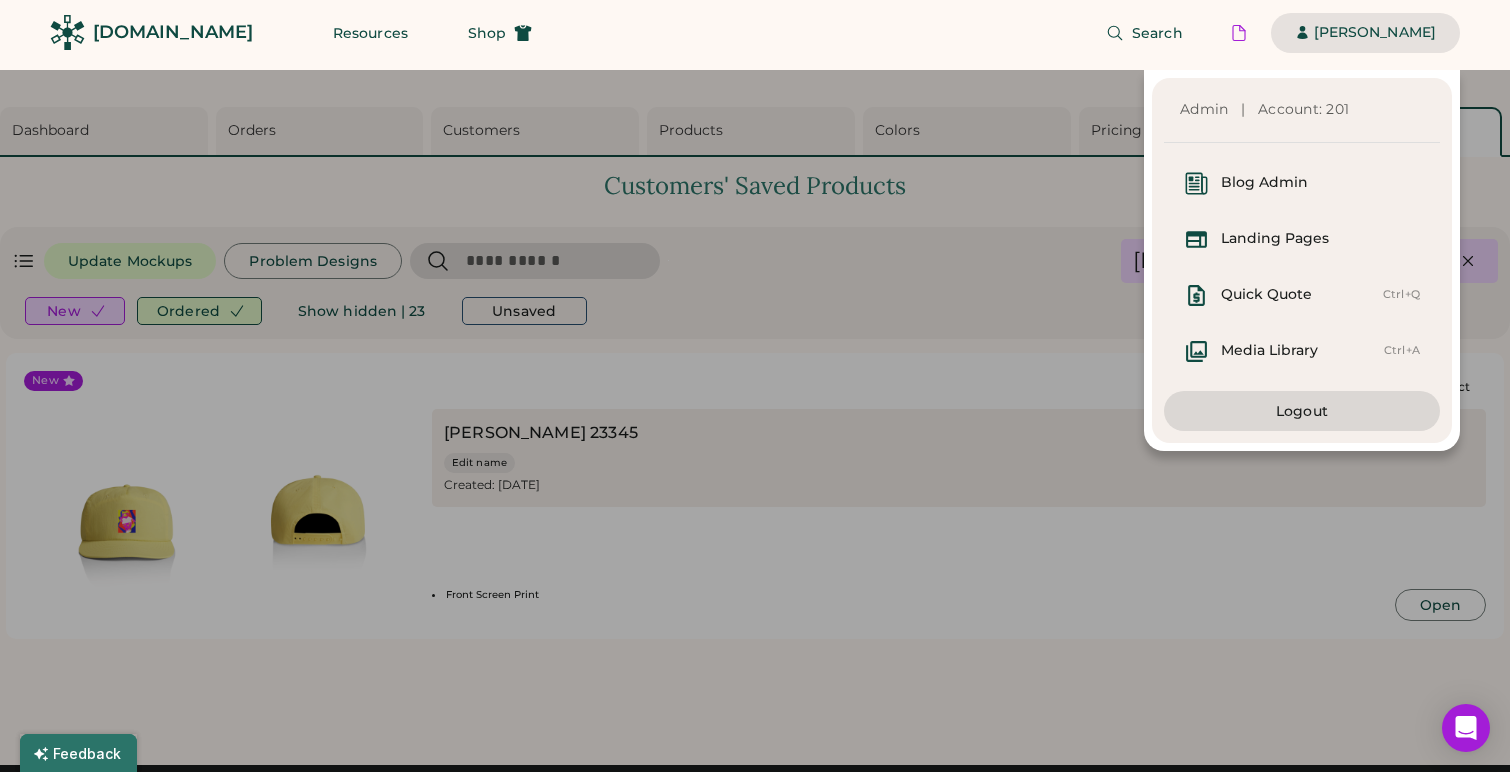 click on "Search    Dorothy Siemens  | Sign up" 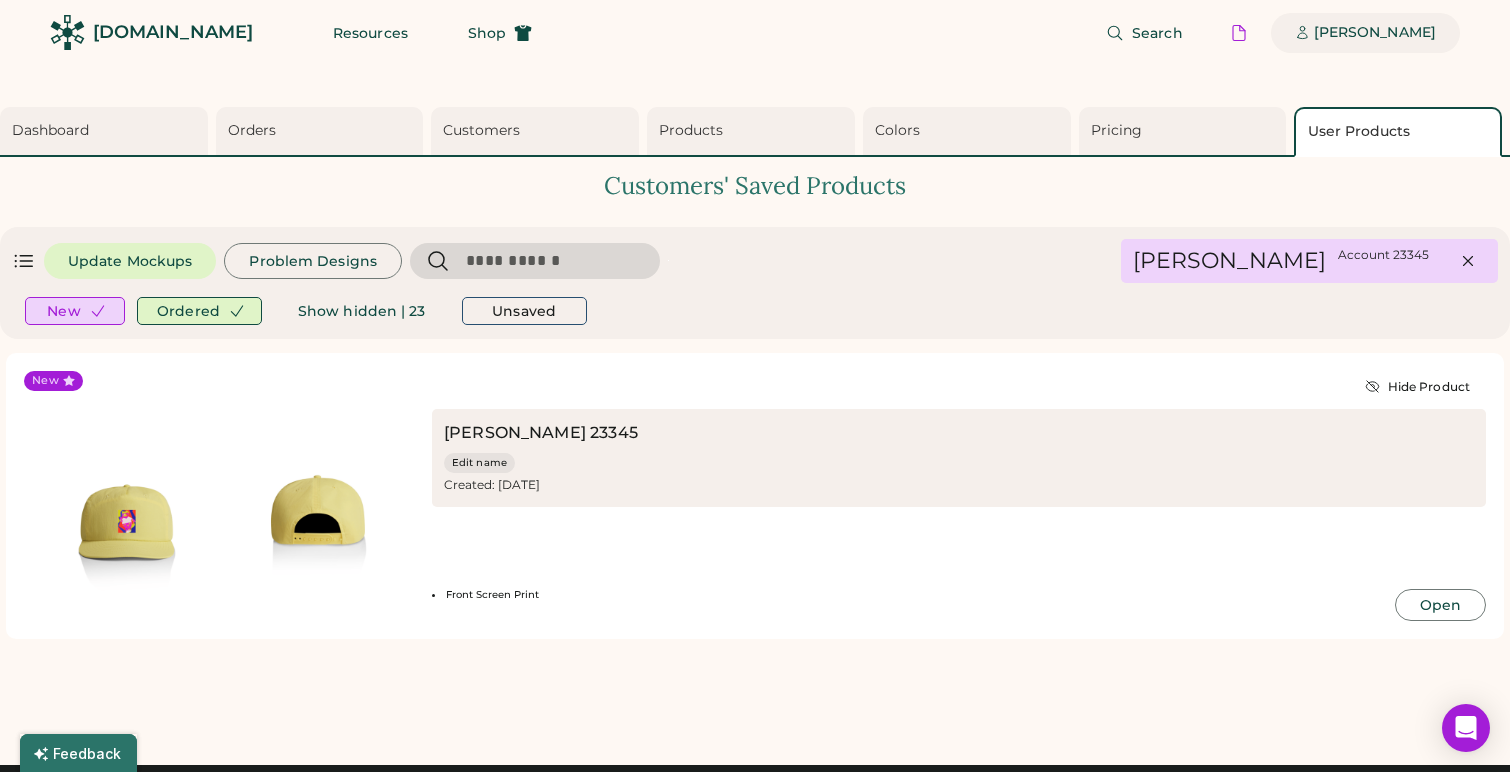 click on "[PERSON_NAME]" at bounding box center [1375, 33] 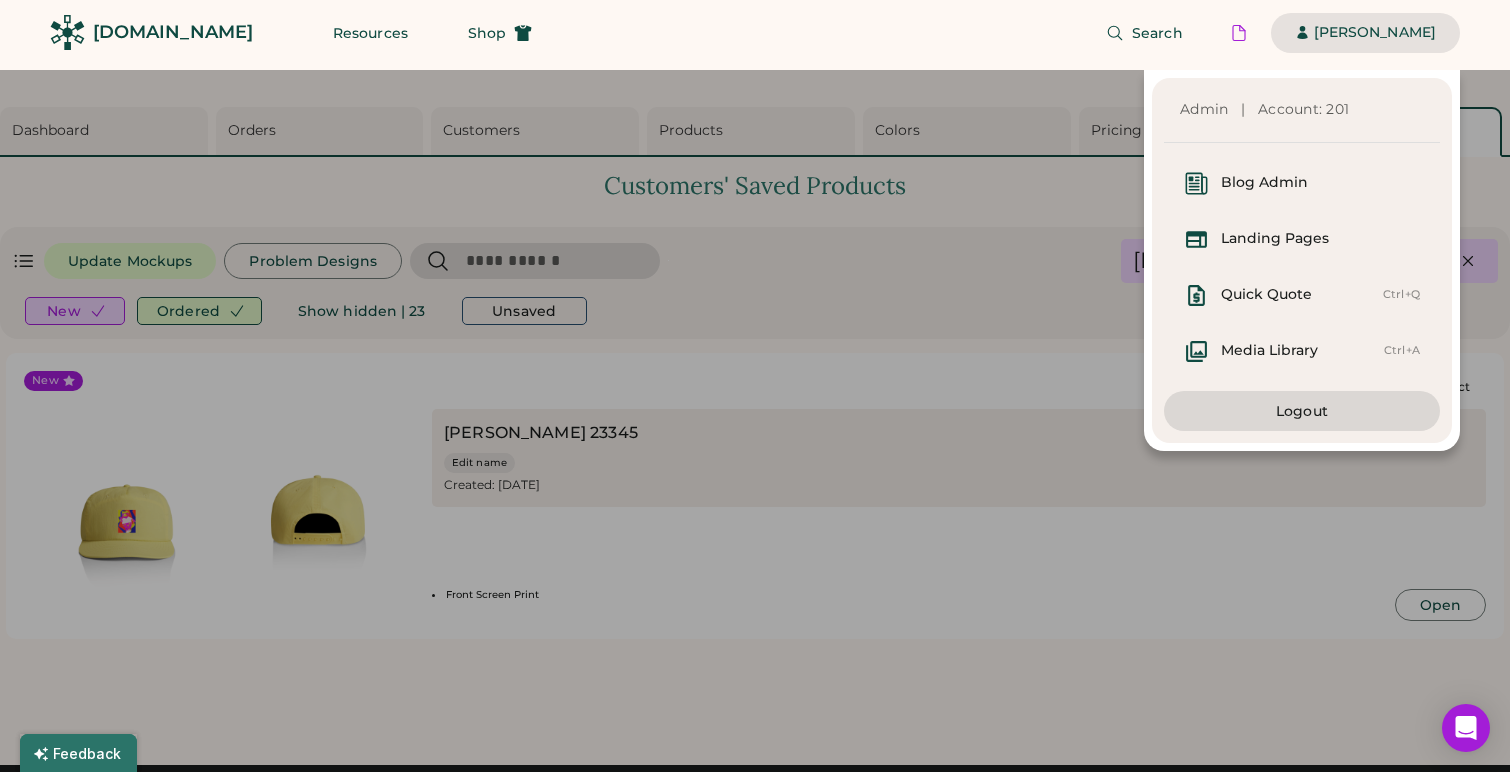 click on "[PERSON_NAME]" at bounding box center [1375, 33] 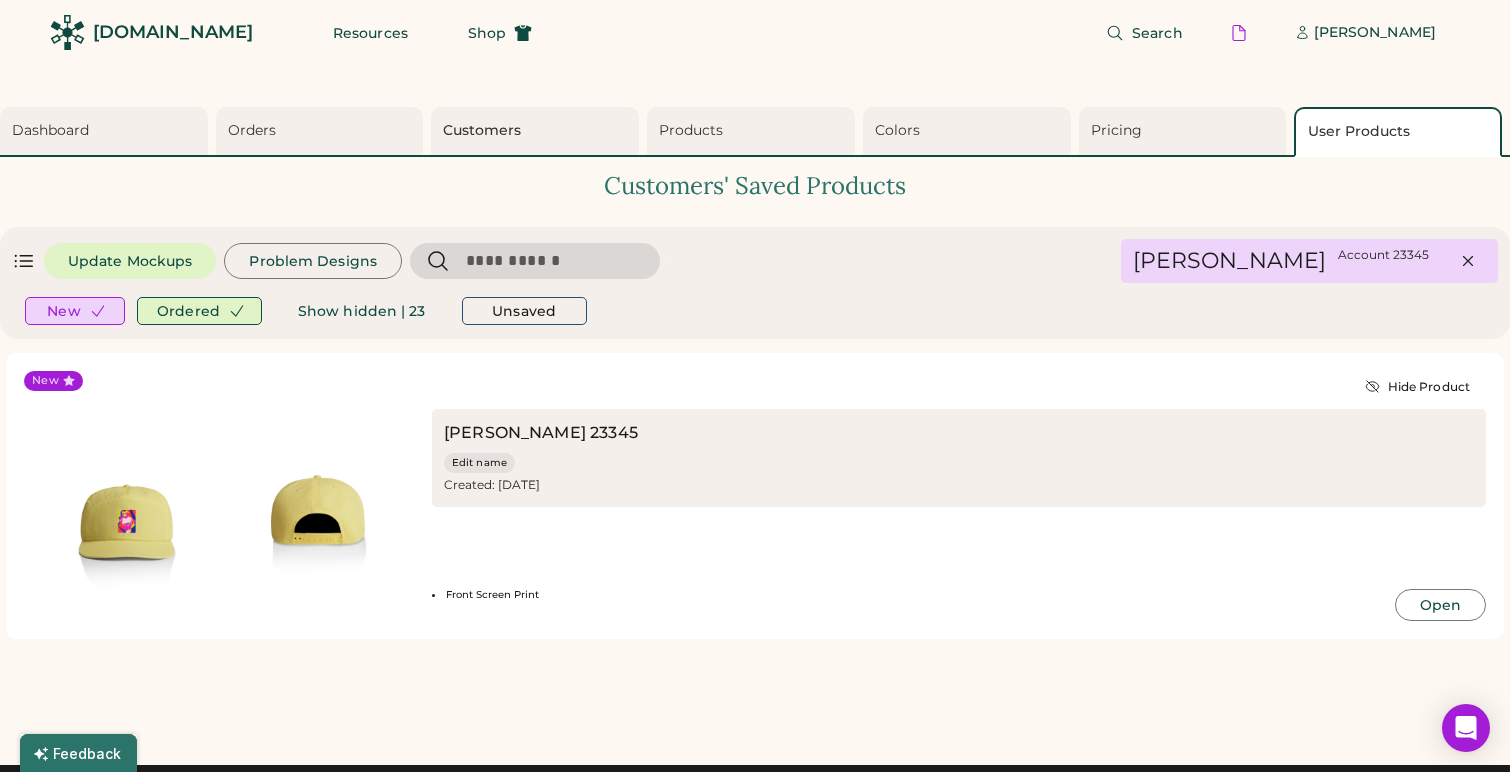 click on "Customers" at bounding box center [538, 131] 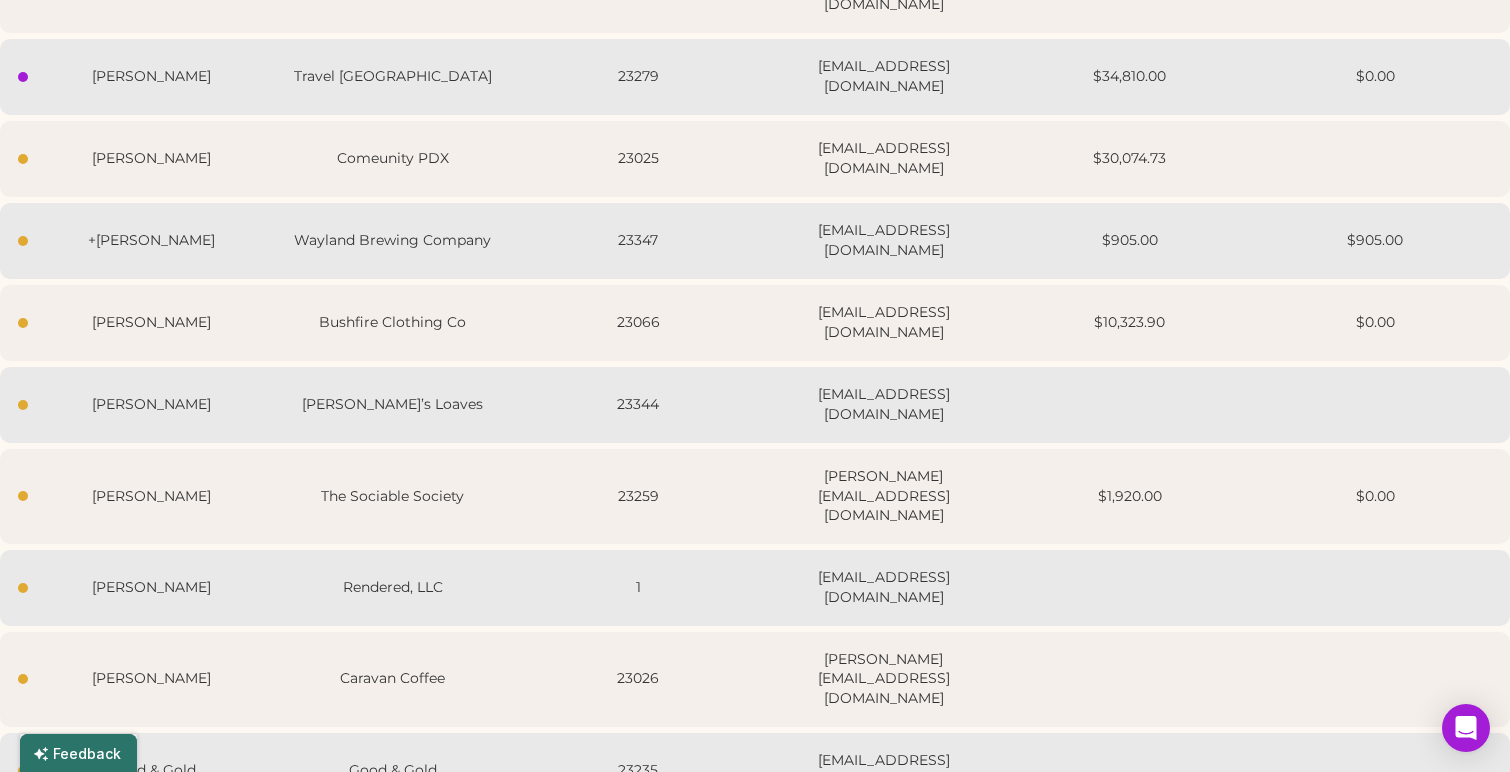 scroll, scrollTop: 339, scrollLeft: 0, axis: vertical 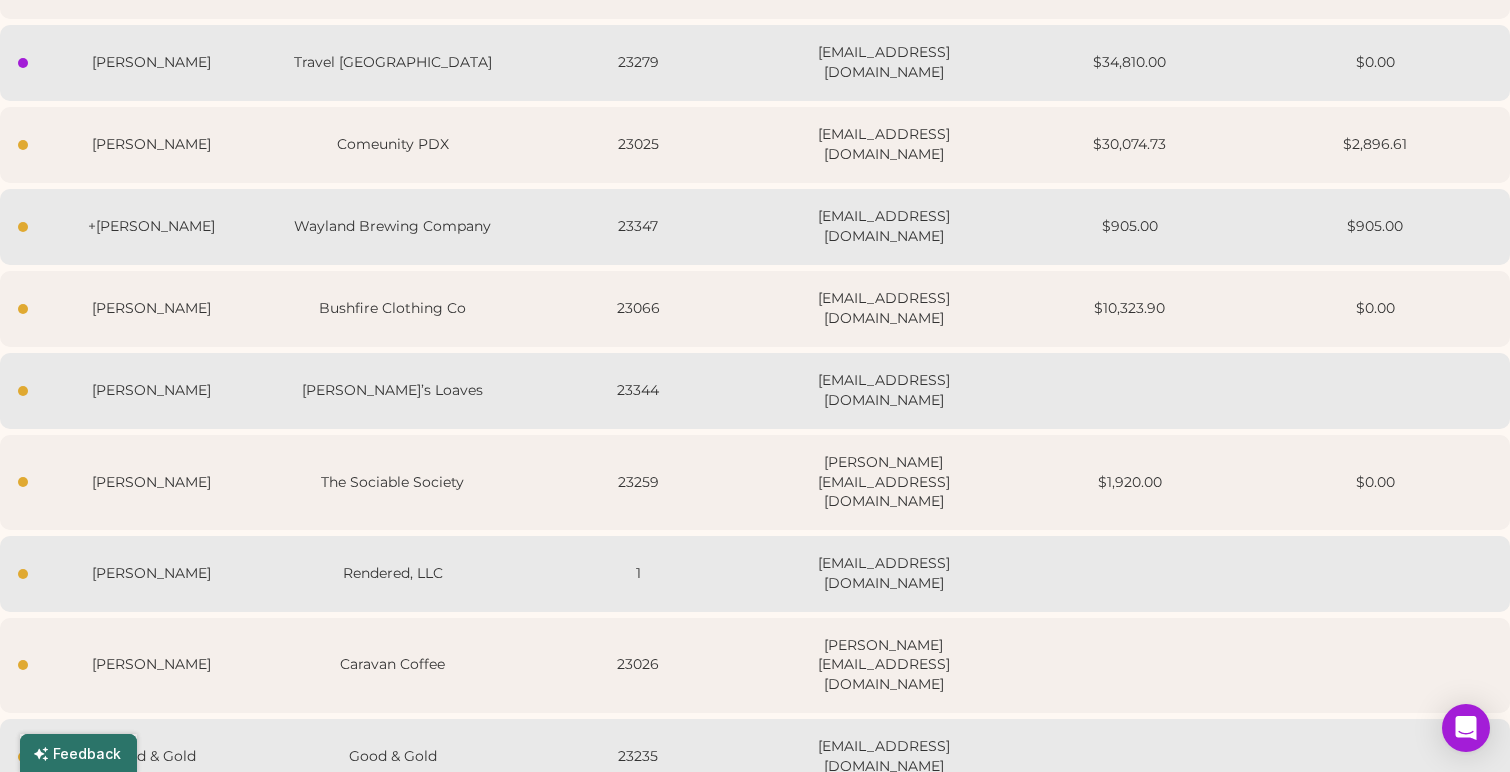 click on "Linny’s Loaves" at bounding box center (393, 391) 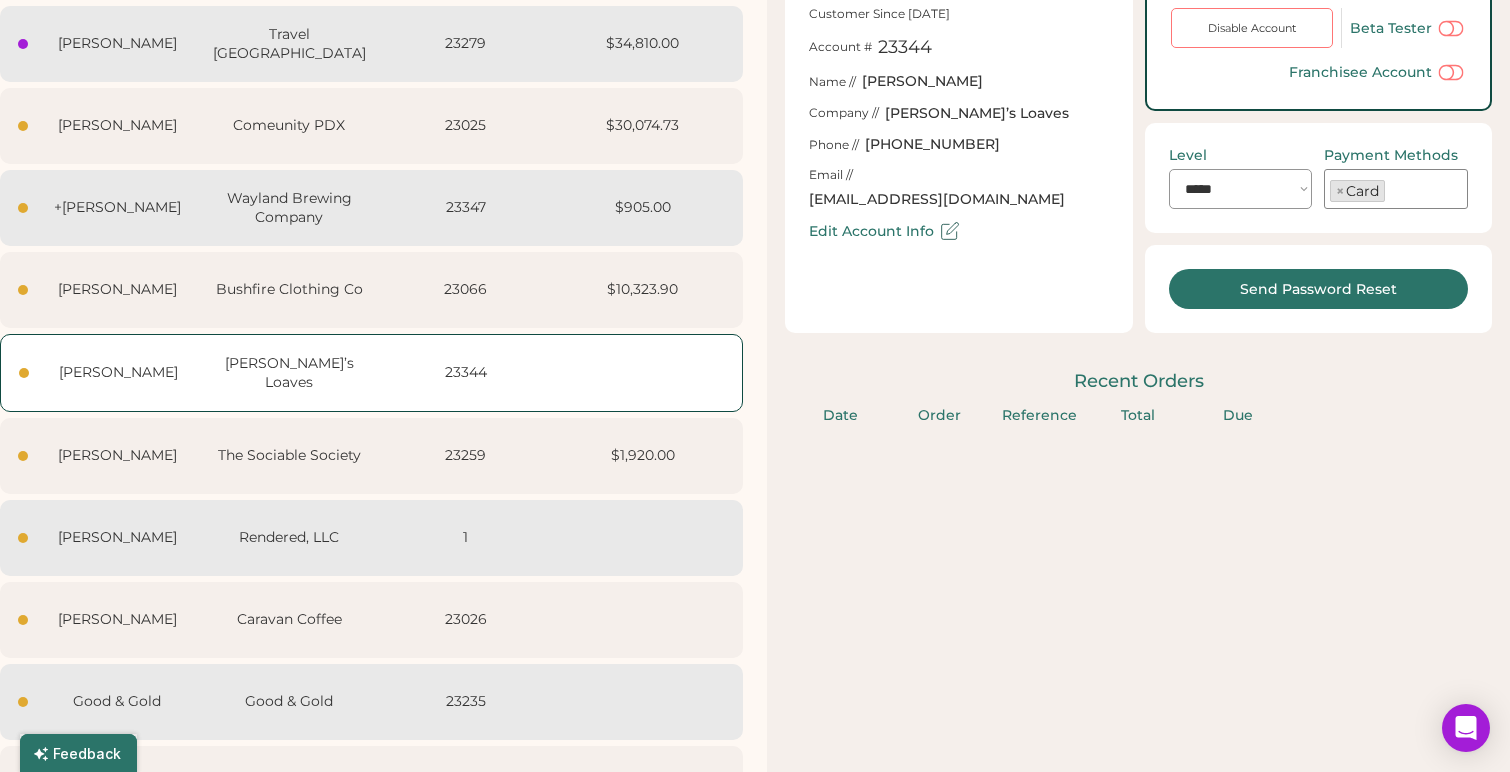 scroll, scrollTop: 0, scrollLeft: 0, axis: both 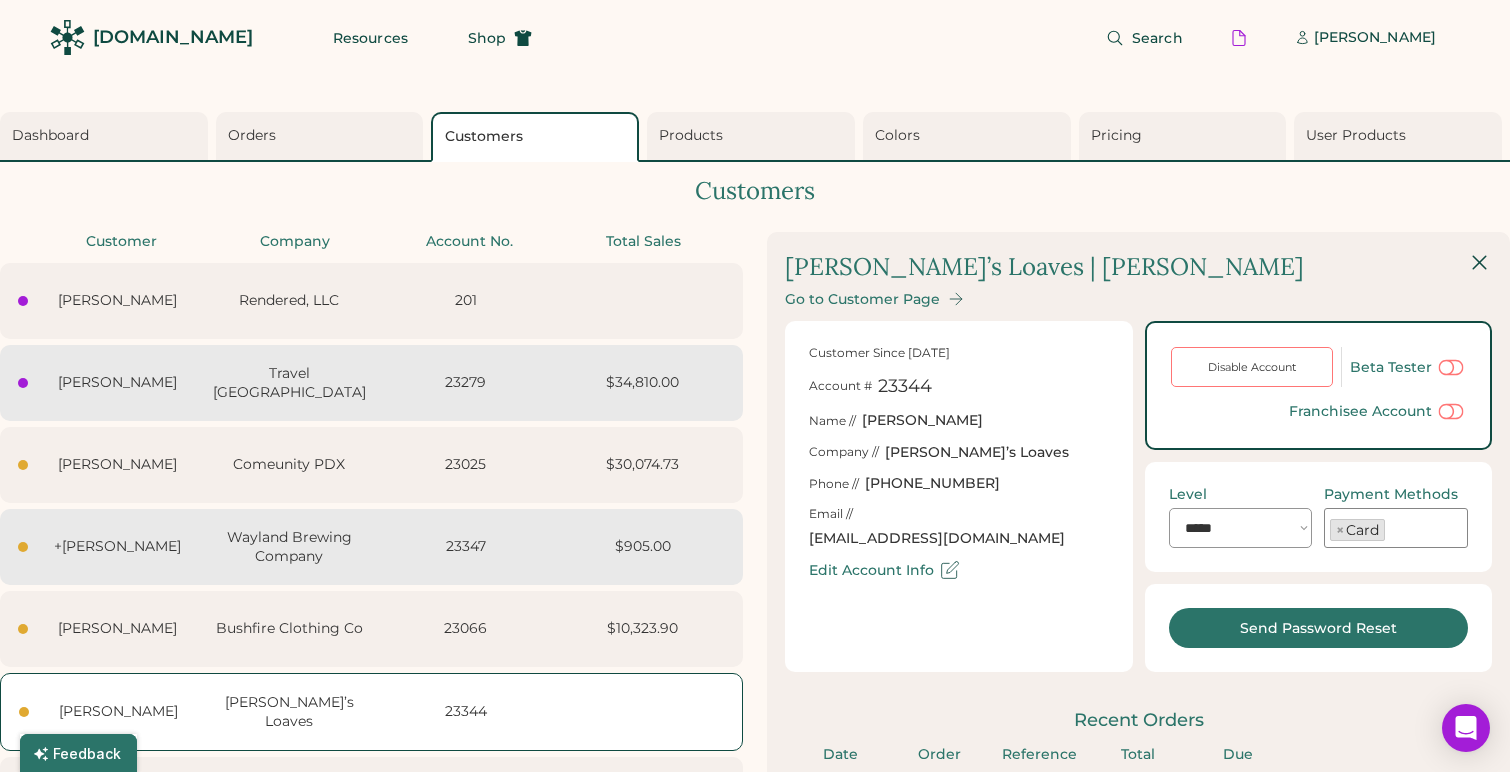click on "Go to Customer Page" at bounding box center [862, 299] 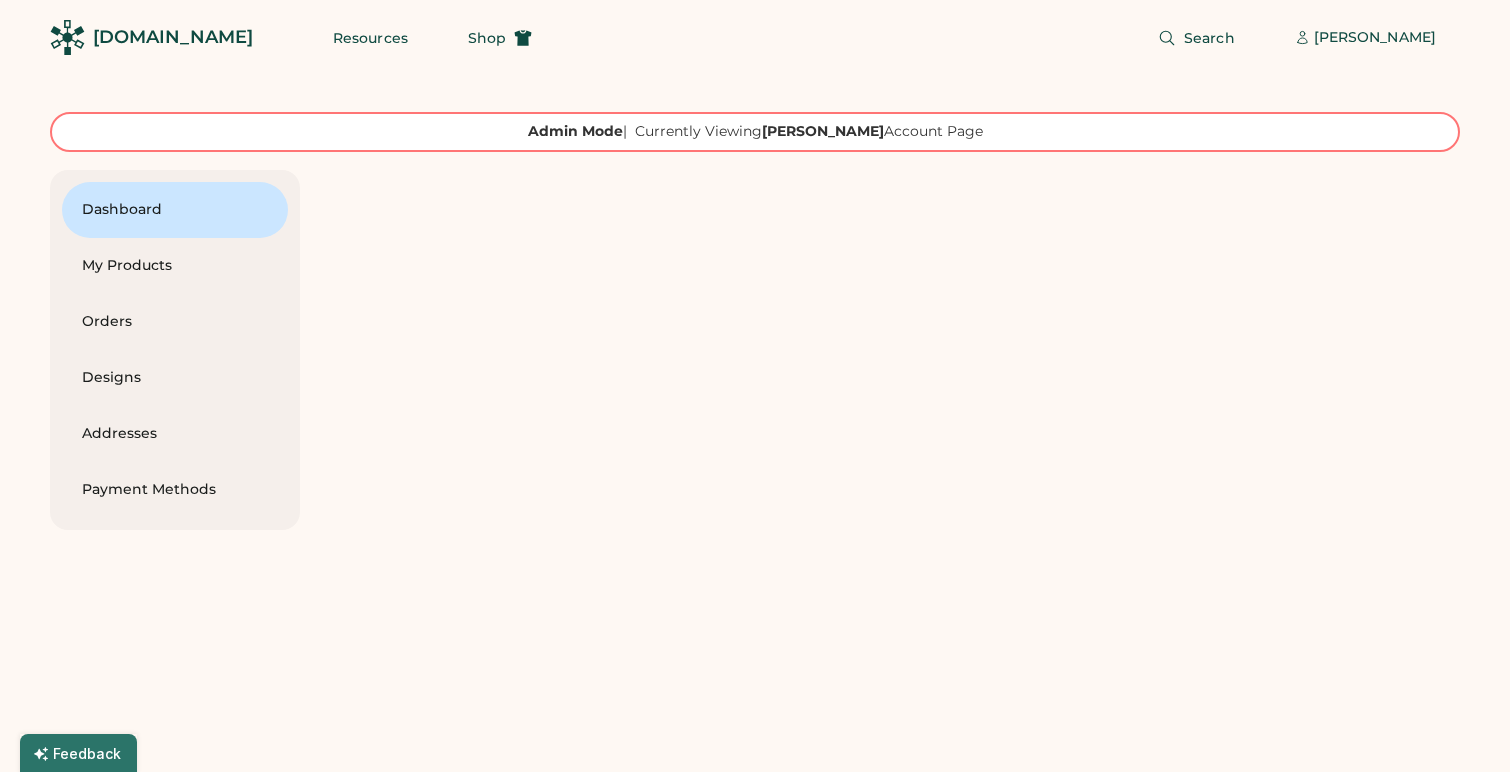 scroll, scrollTop: 0, scrollLeft: 0, axis: both 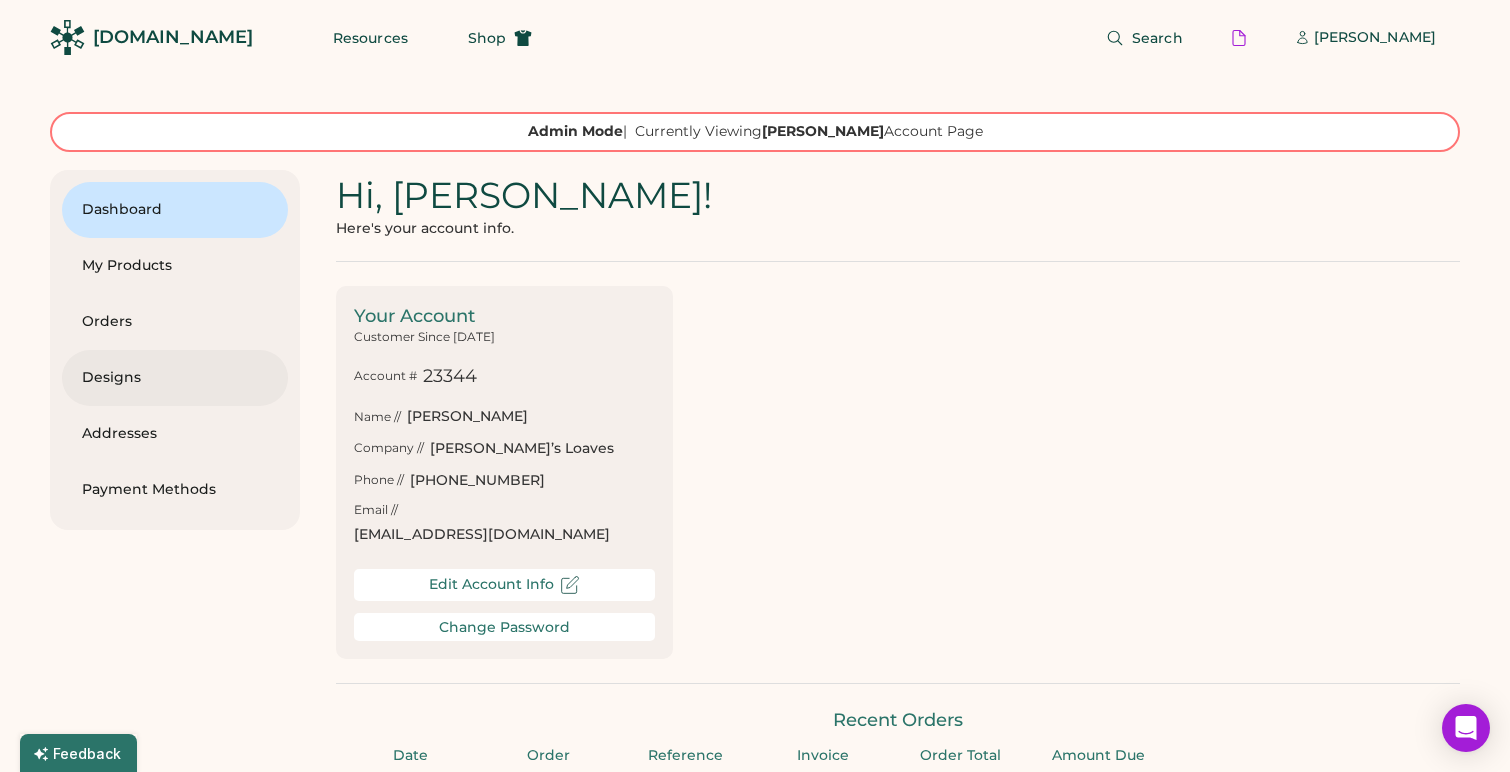 click on "Designs" at bounding box center (175, 378) 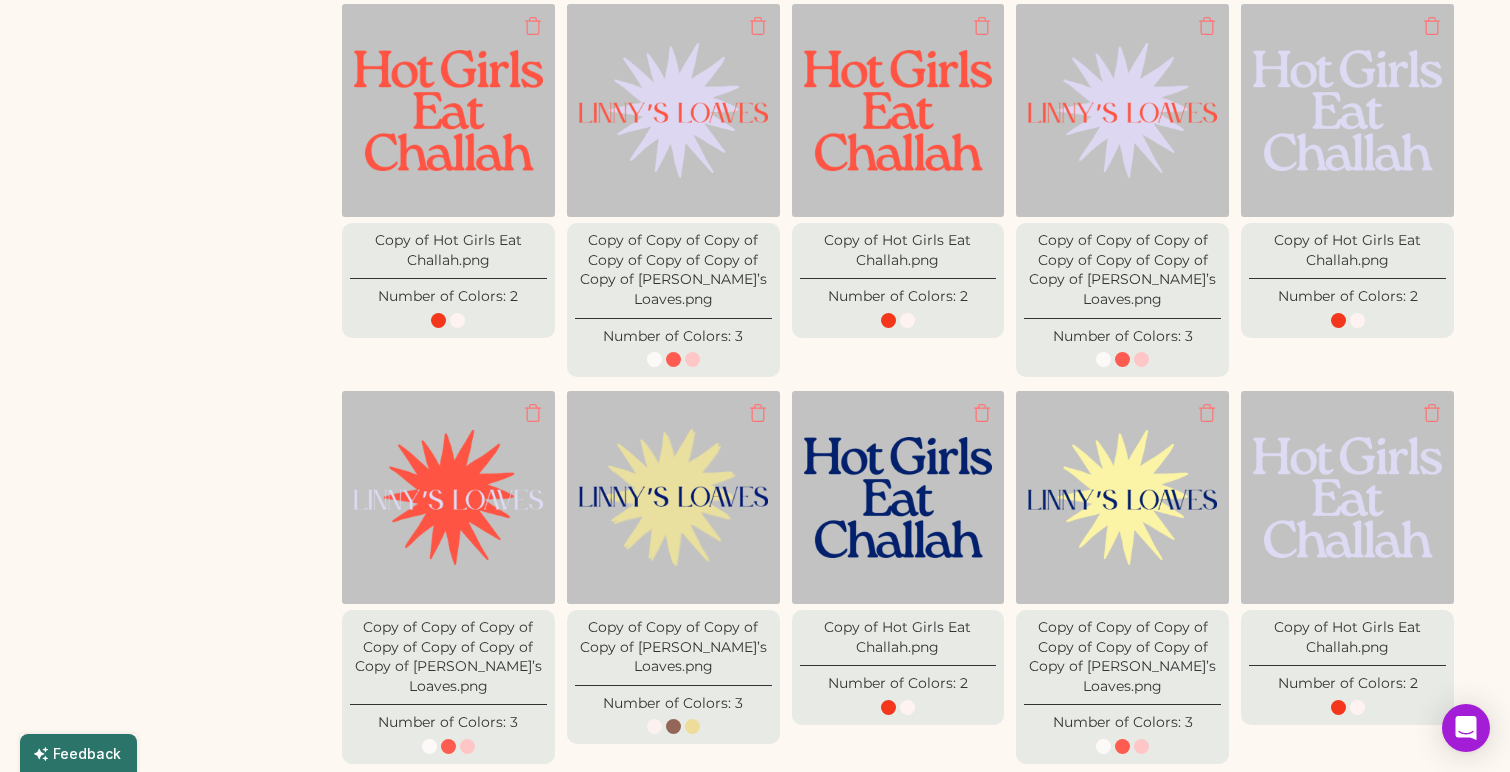 scroll, scrollTop: 580, scrollLeft: 0, axis: vertical 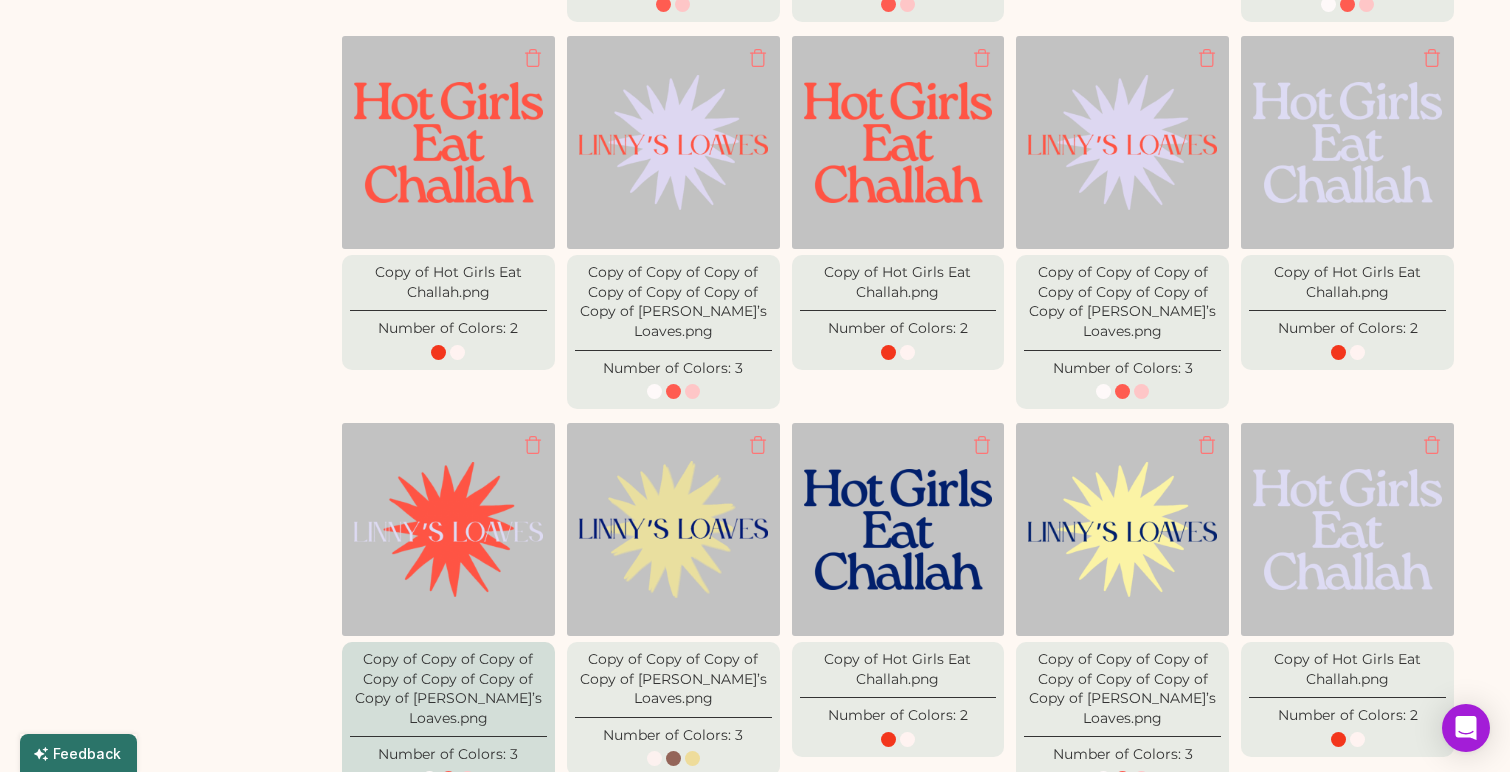 click at bounding box center [448, 529] 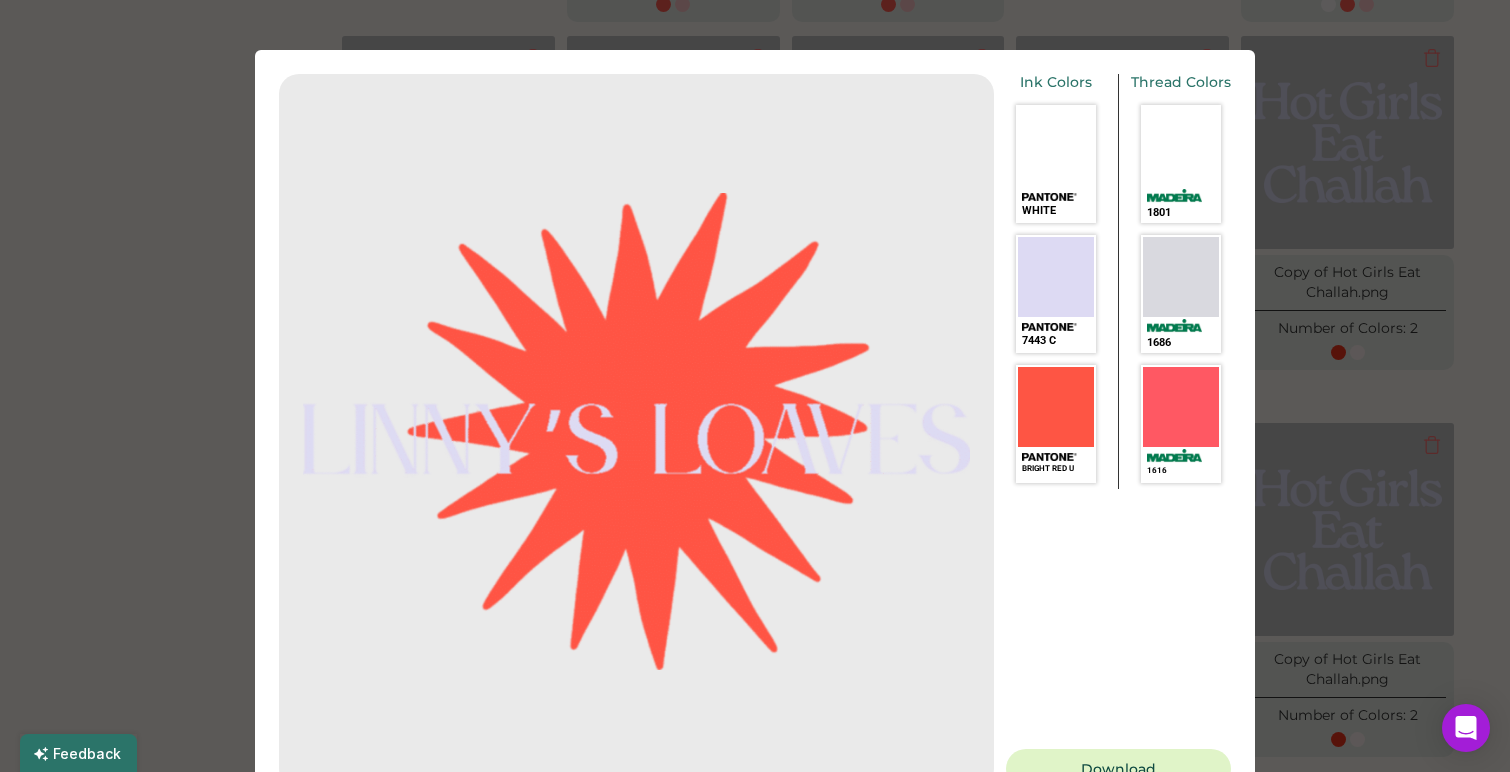 scroll, scrollTop: 876, scrollLeft: 0, axis: vertical 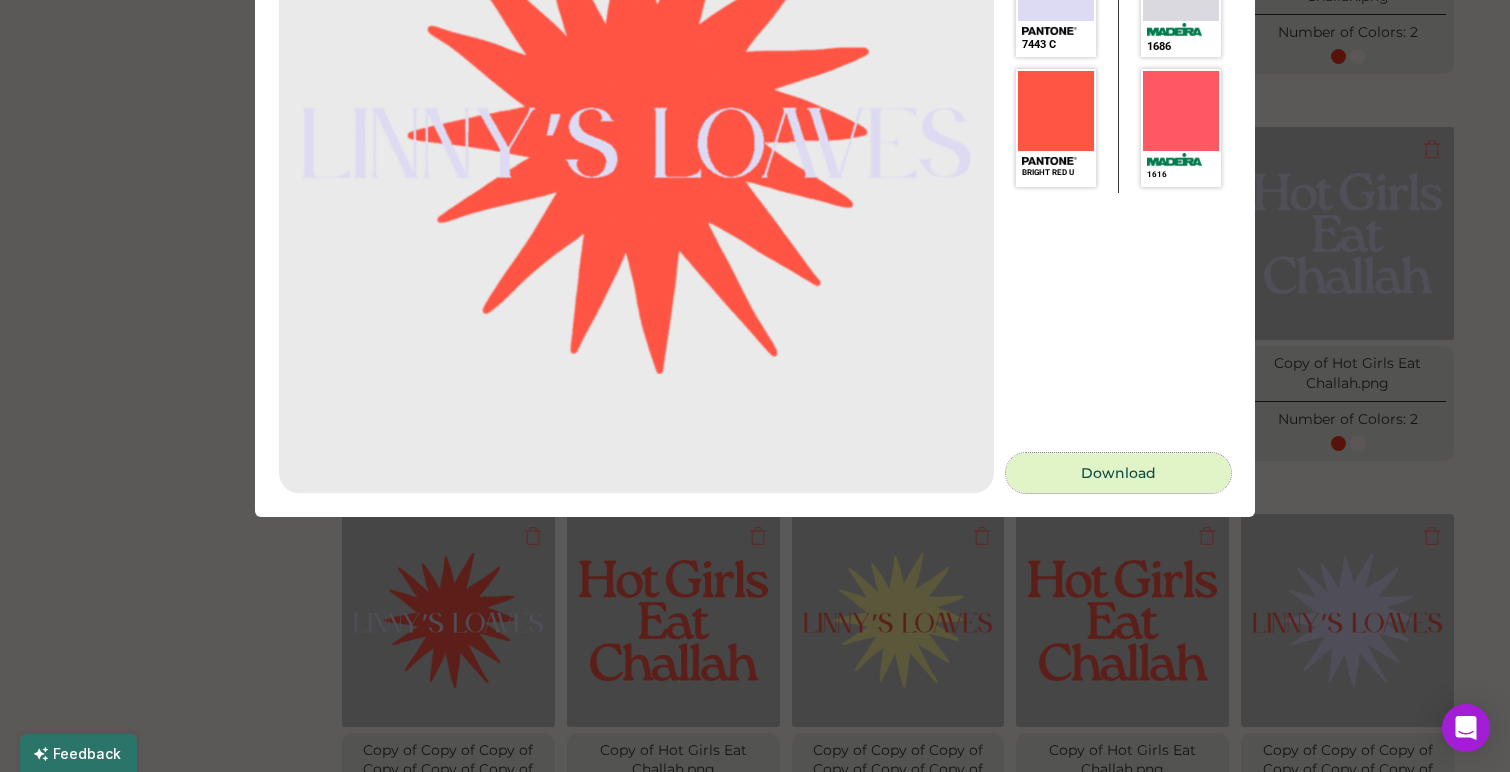 click on "Download" at bounding box center (1118, 473) 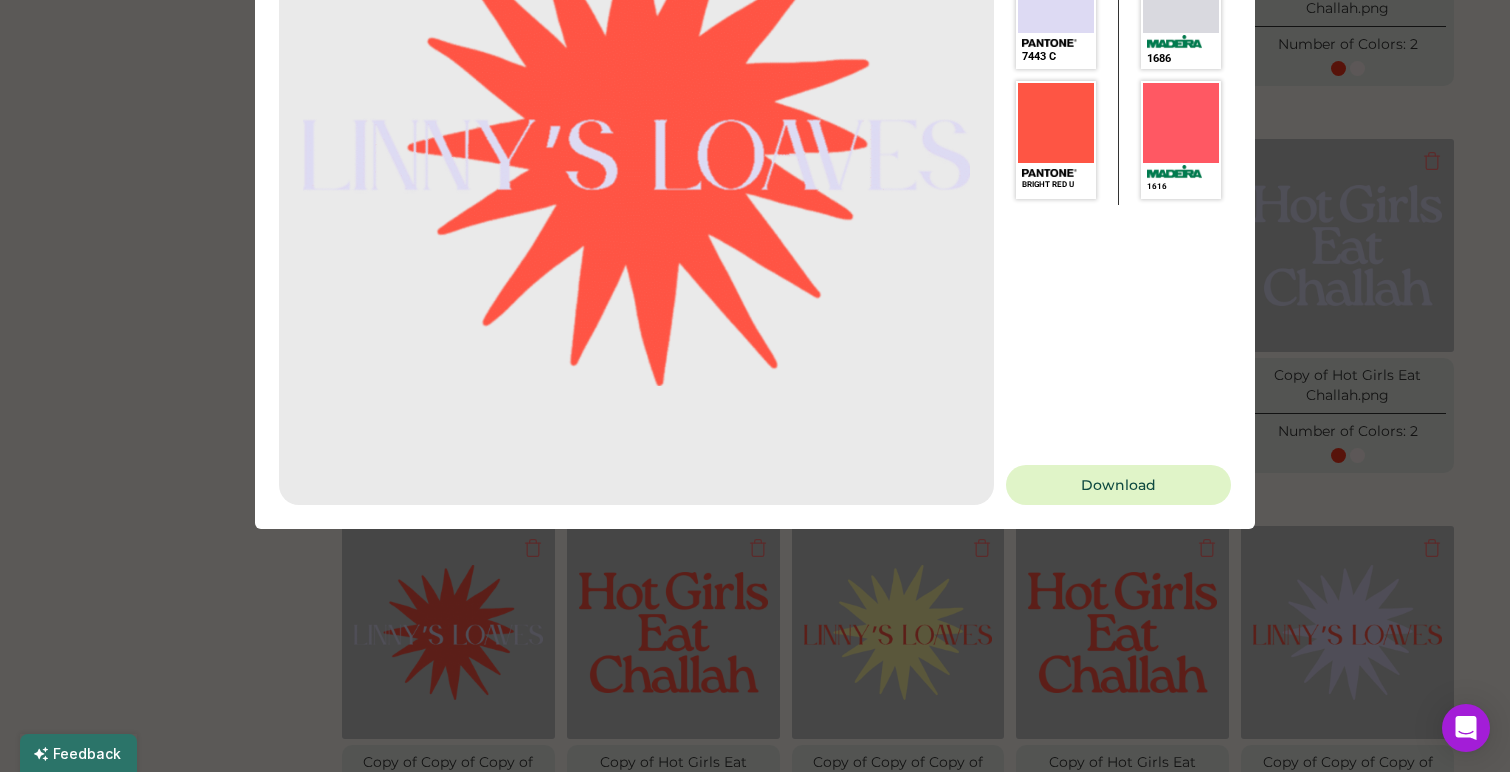 scroll, scrollTop: 861, scrollLeft: 0, axis: vertical 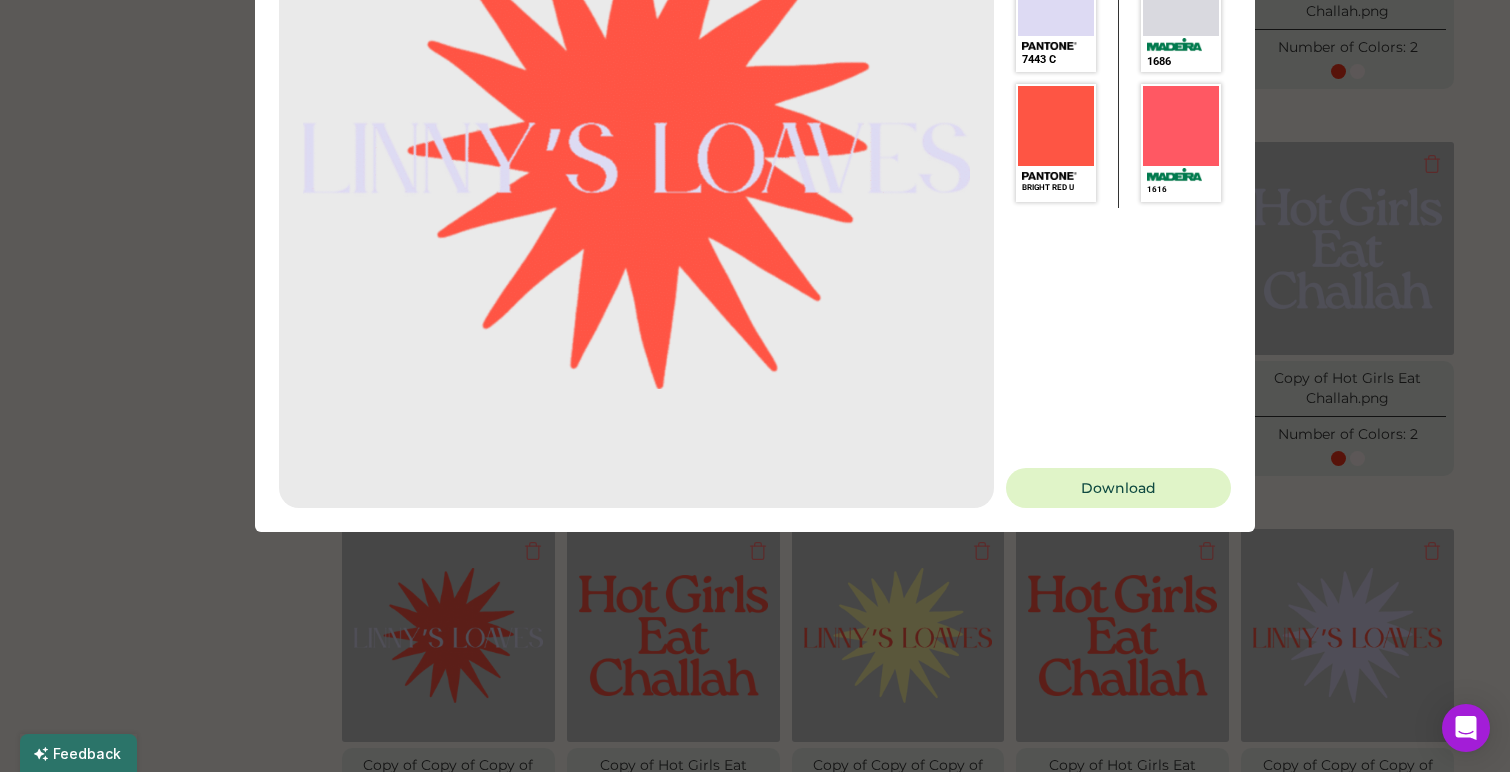 click at bounding box center [755, 386] 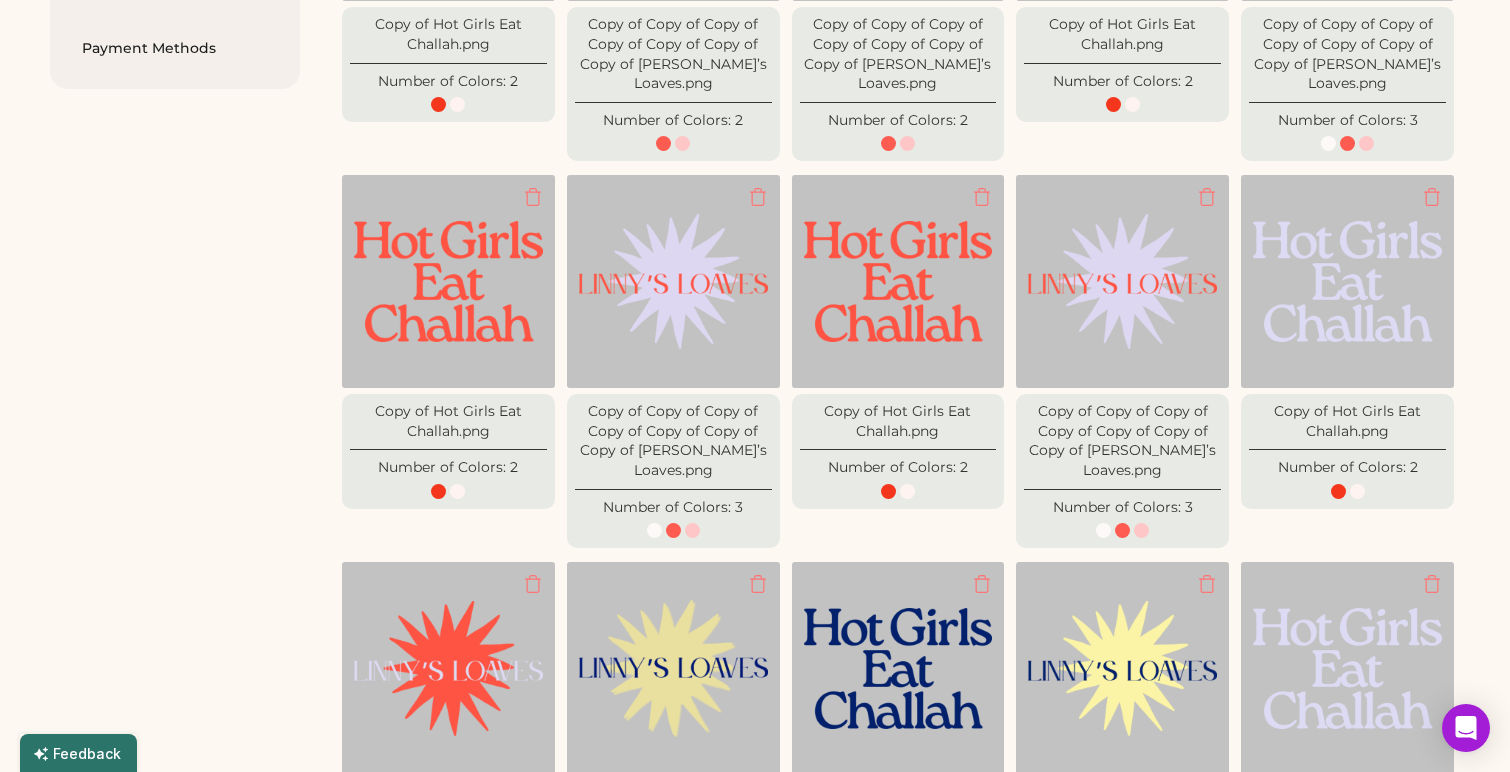 scroll, scrollTop: 0, scrollLeft: 0, axis: both 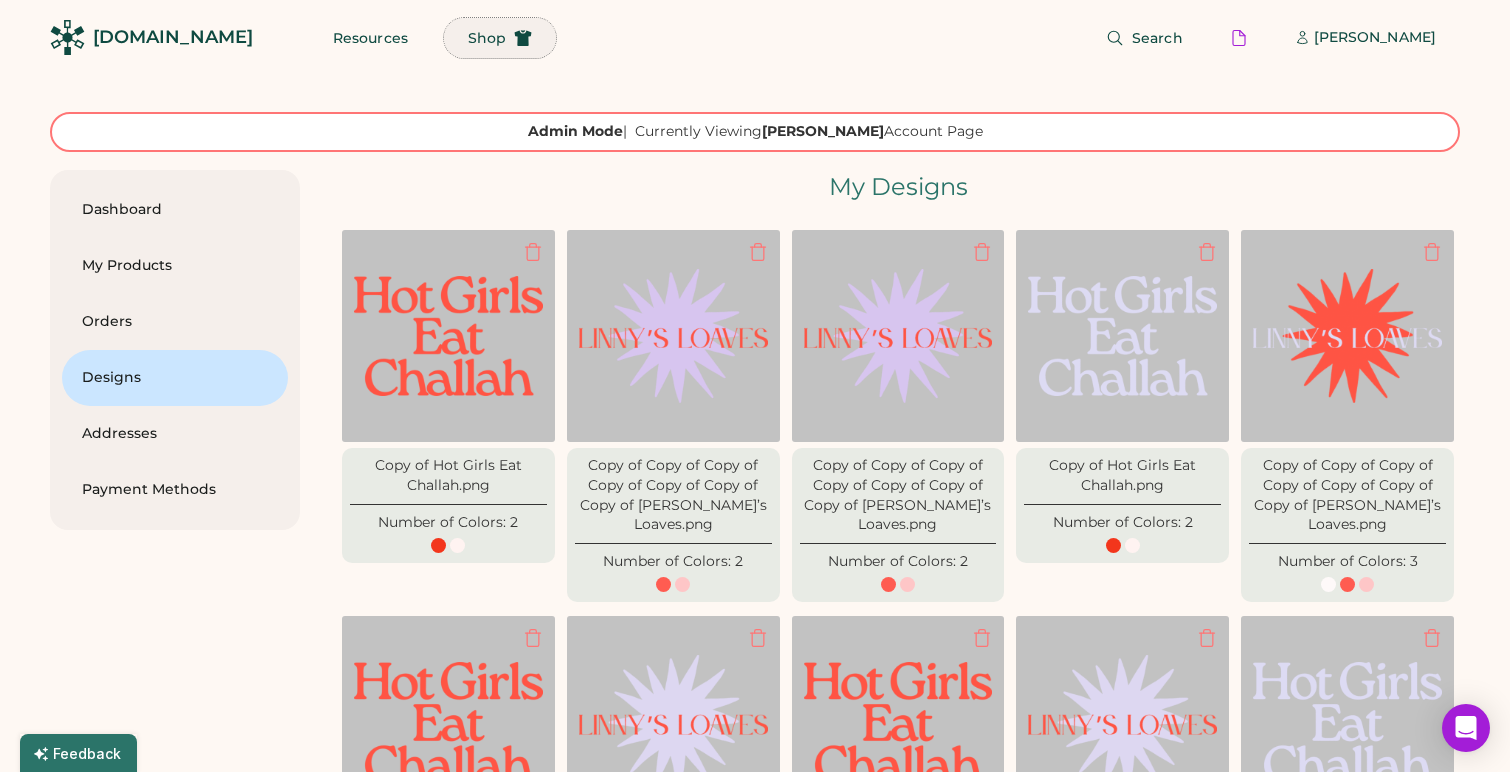 click on "Shop" at bounding box center (487, 38) 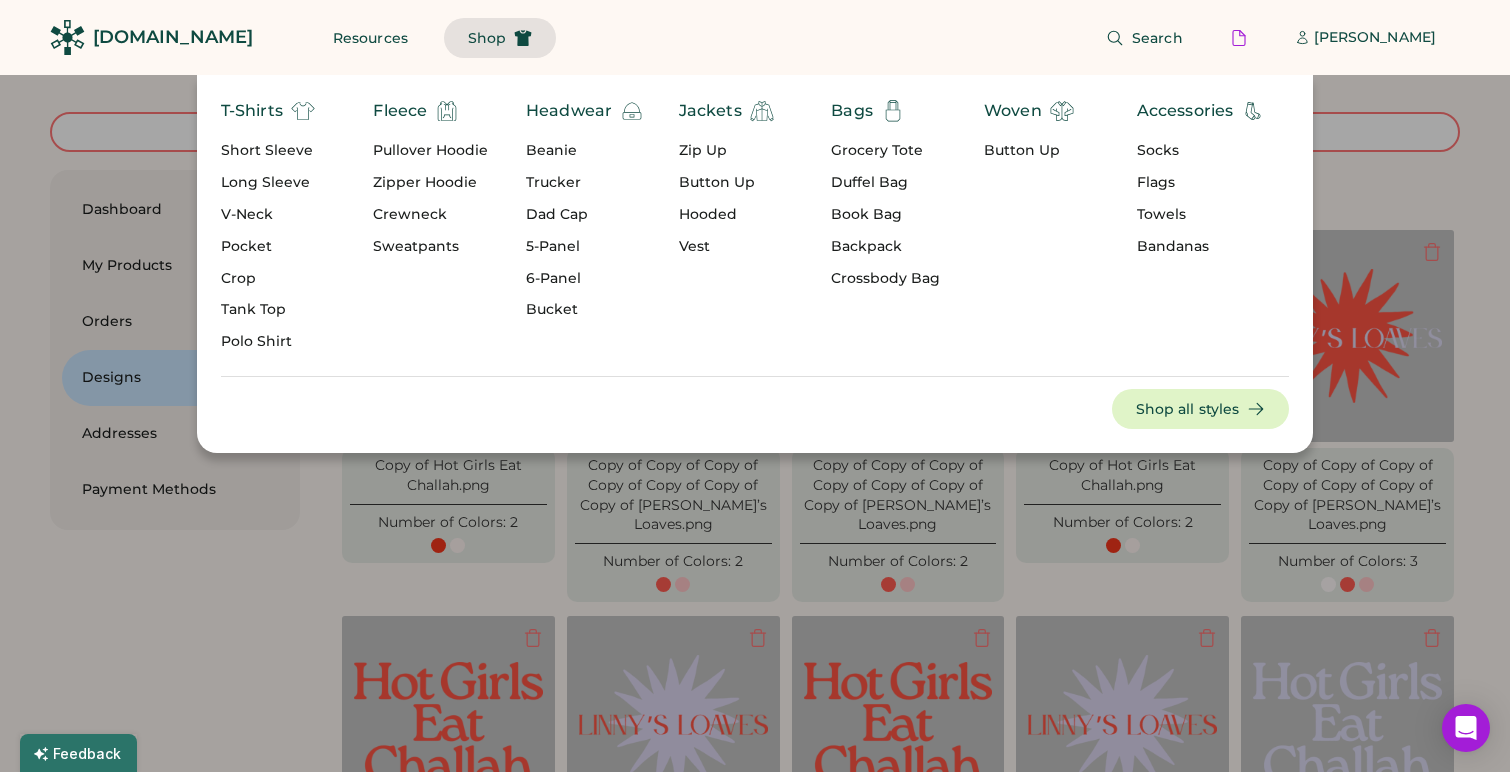 click on "Short Sleeve" at bounding box center [268, 151] 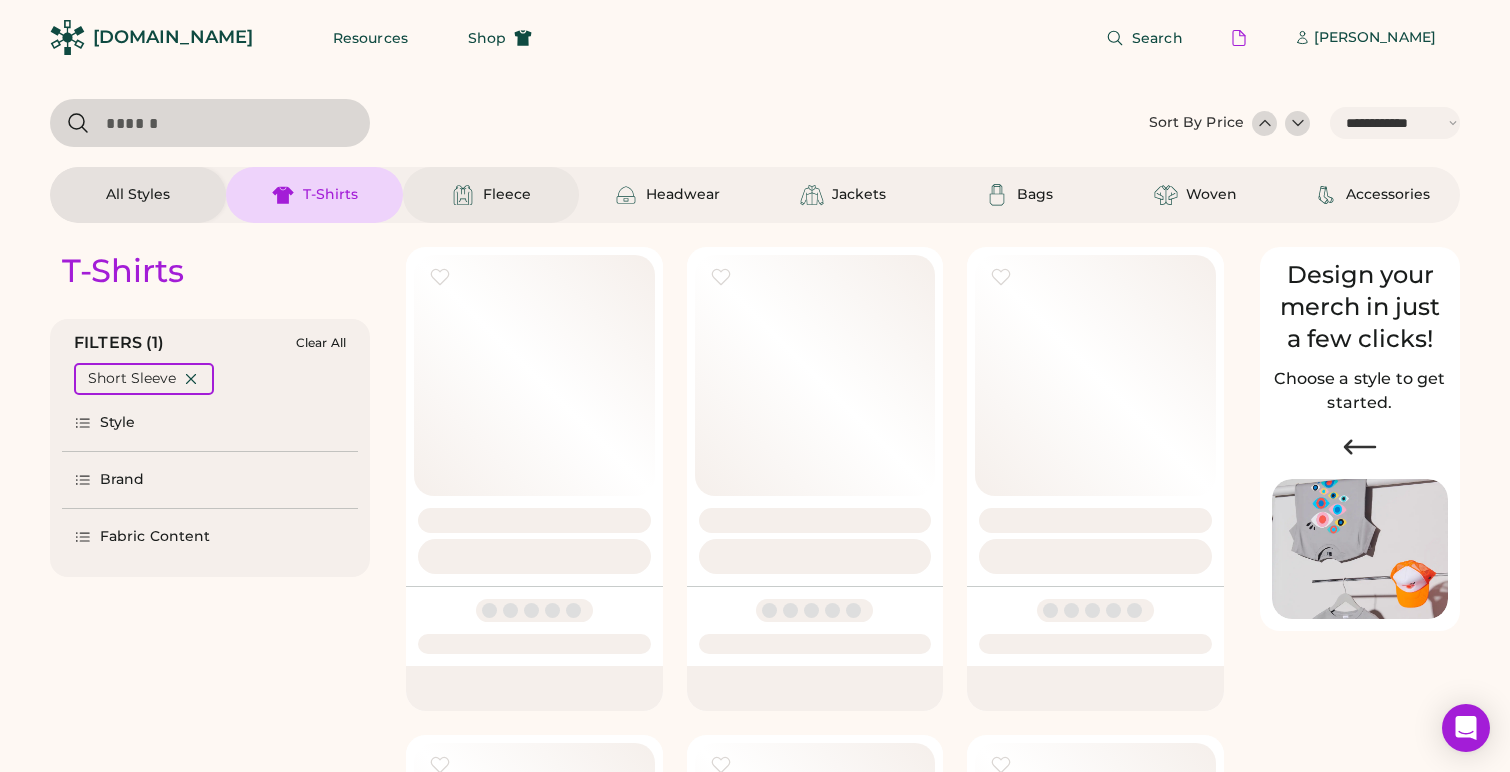 select on "*****" 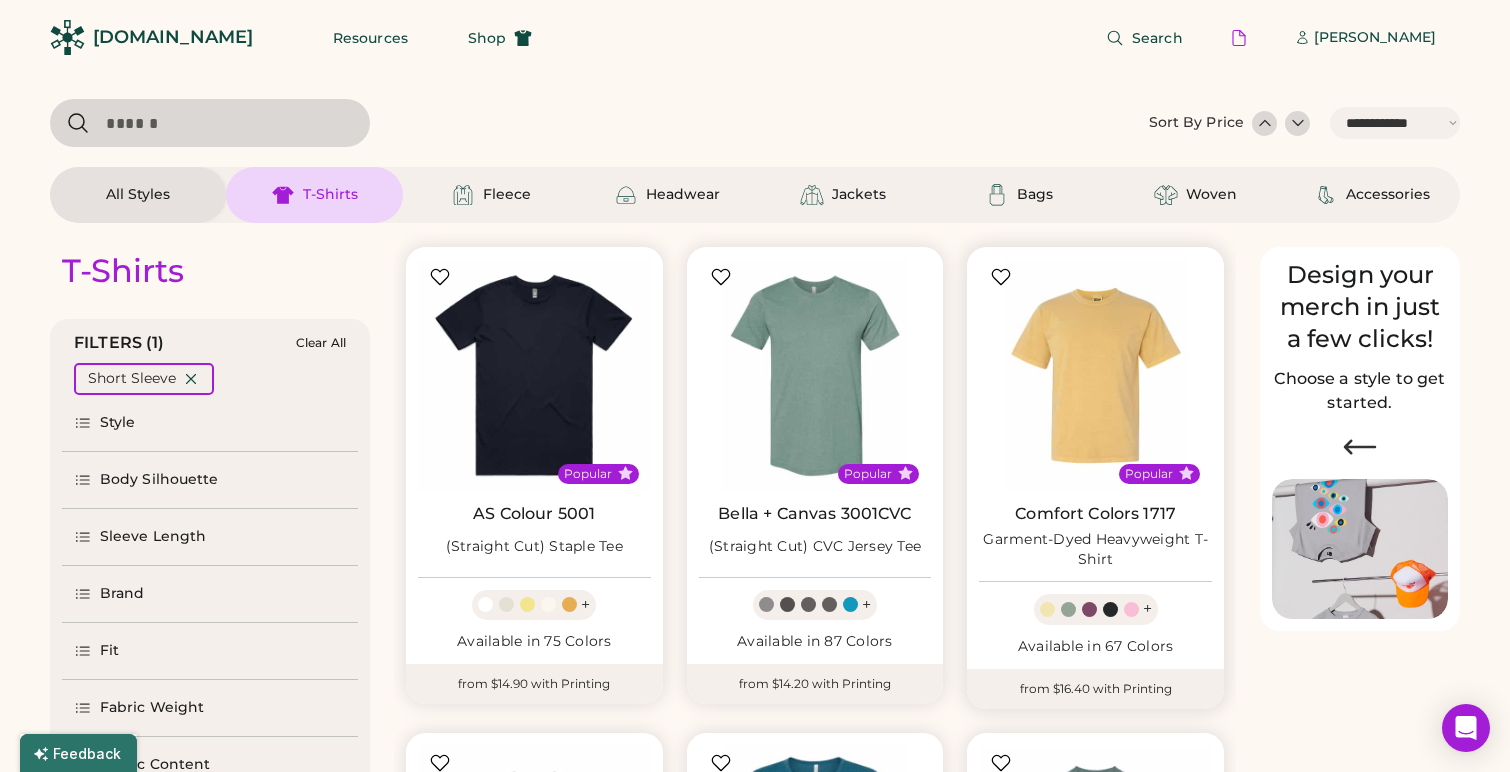 scroll, scrollTop: 4, scrollLeft: 0, axis: vertical 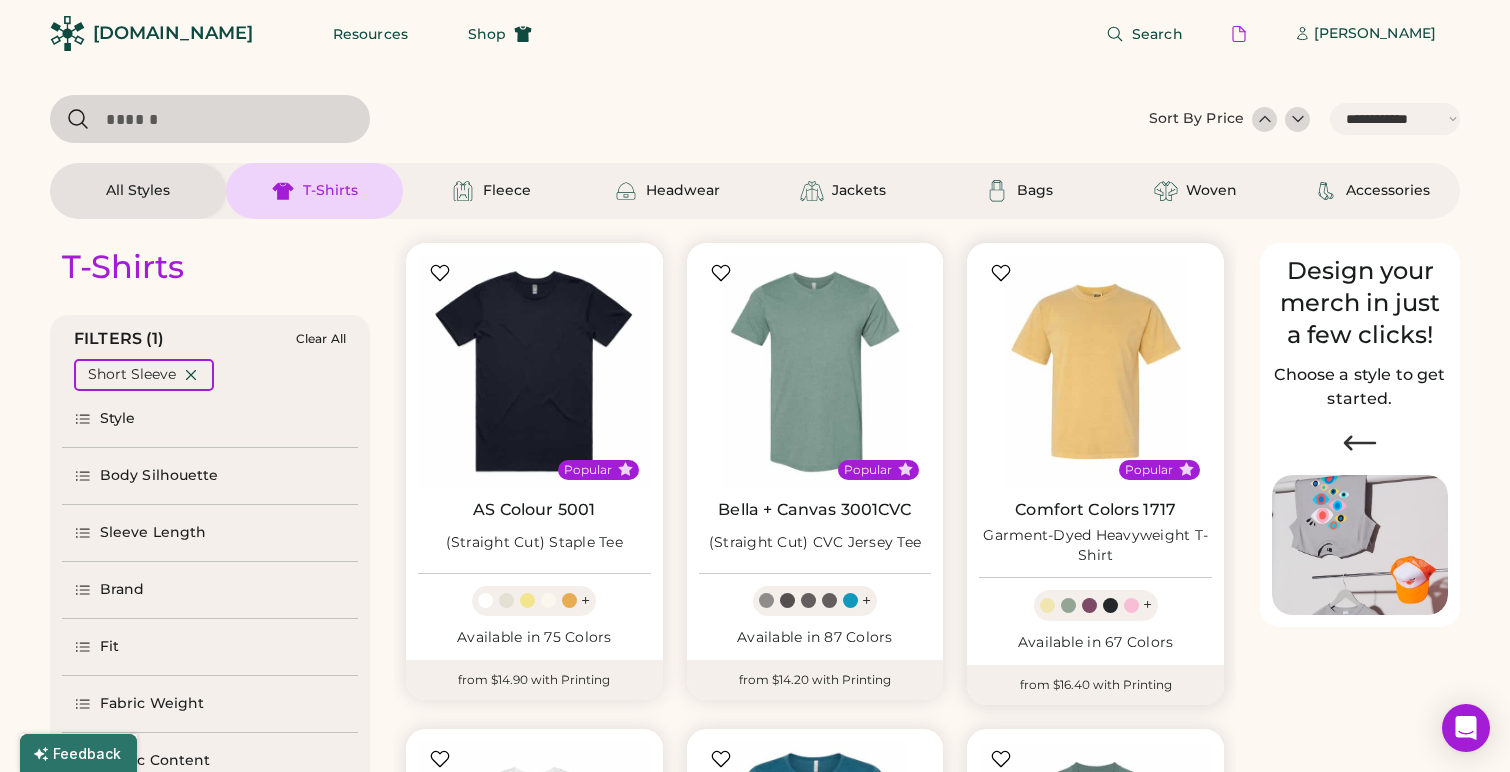 click at bounding box center (1095, 371) 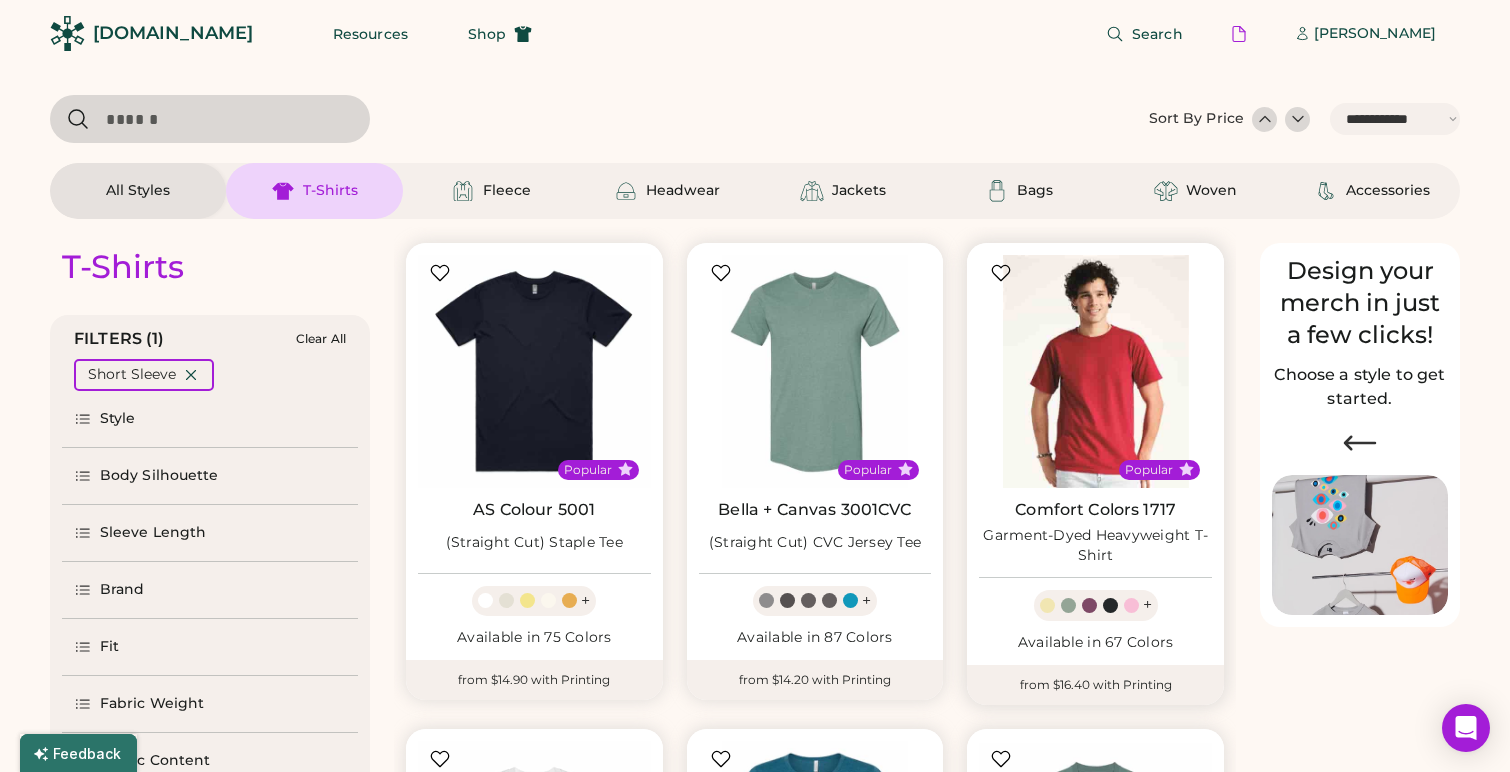 scroll, scrollTop: 0, scrollLeft: 0, axis: both 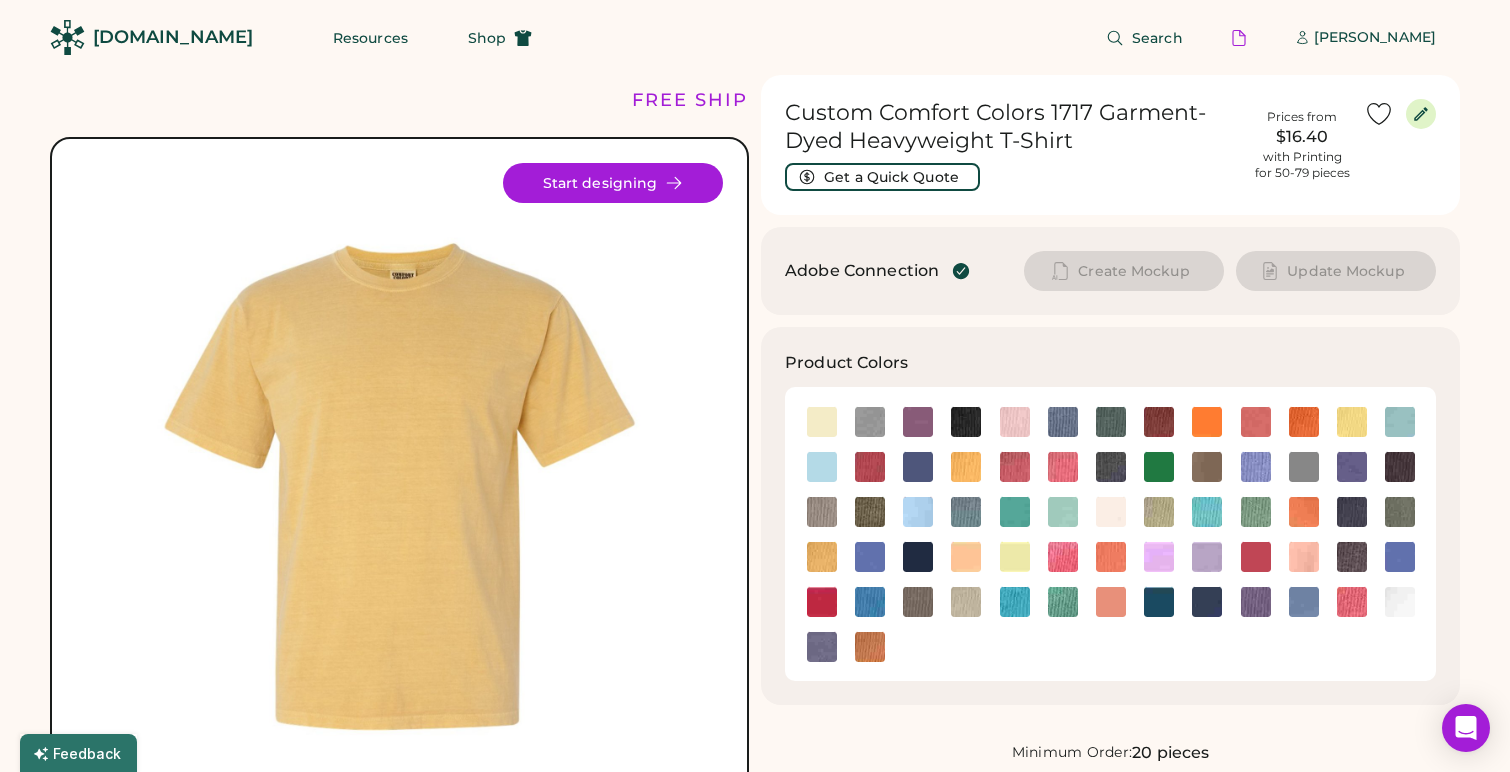 click on "Product Colors" at bounding box center (1110, 516) 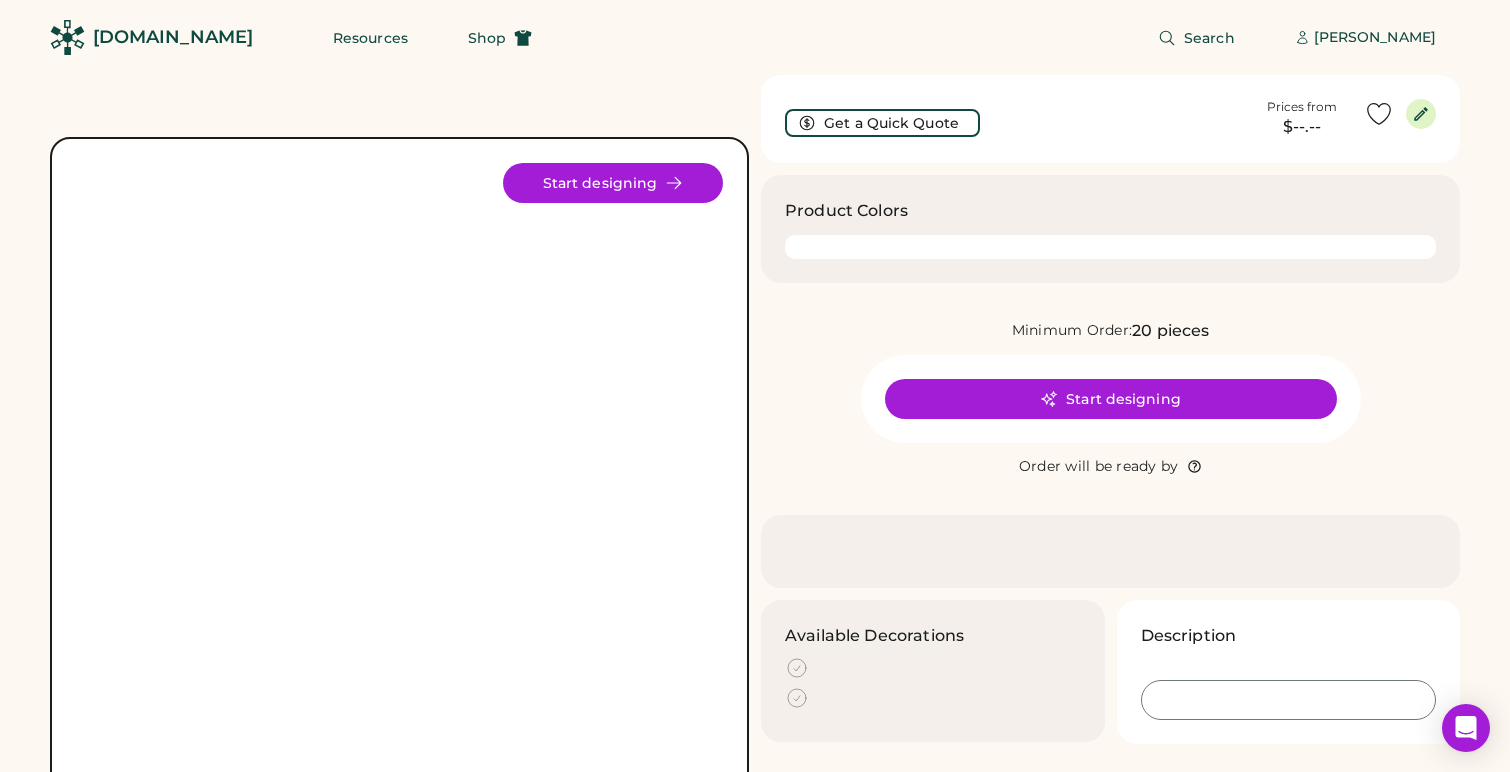 scroll, scrollTop: 0, scrollLeft: 0, axis: both 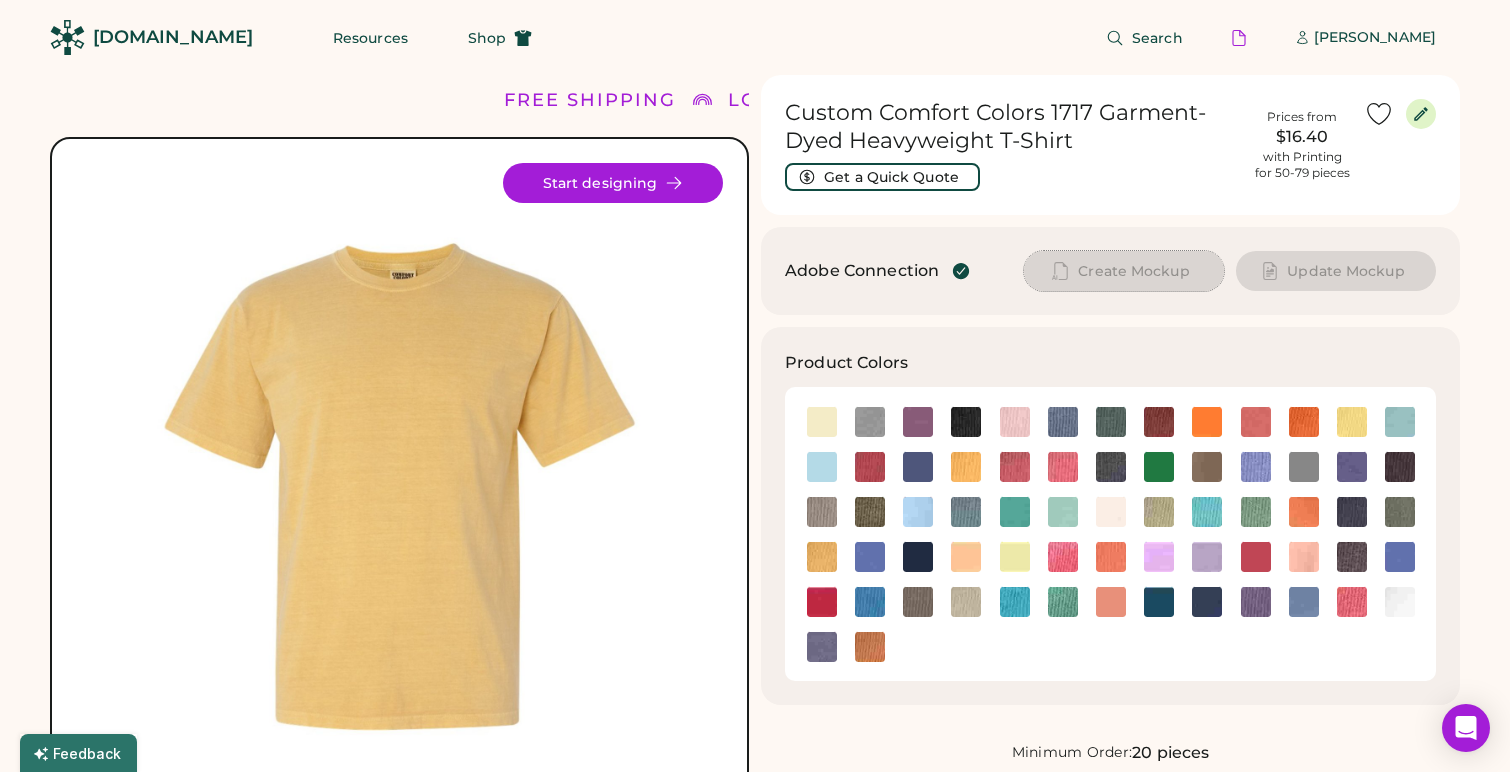 click on "Create Mockup" at bounding box center (1124, 271) 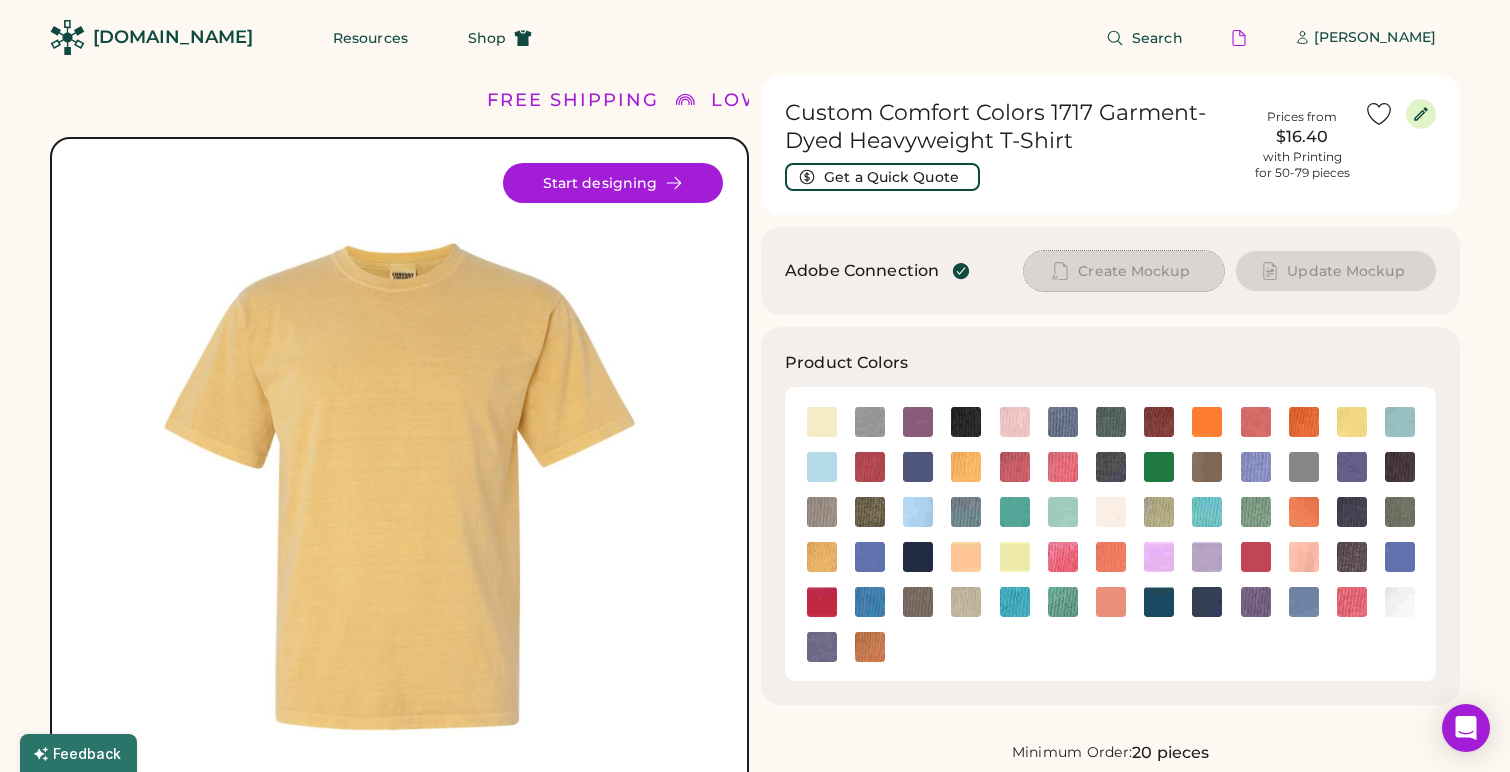 drag, startPoint x: 1212, startPoint y: 262, endPoint x: 1177, endPoint y: 262, distance: 35 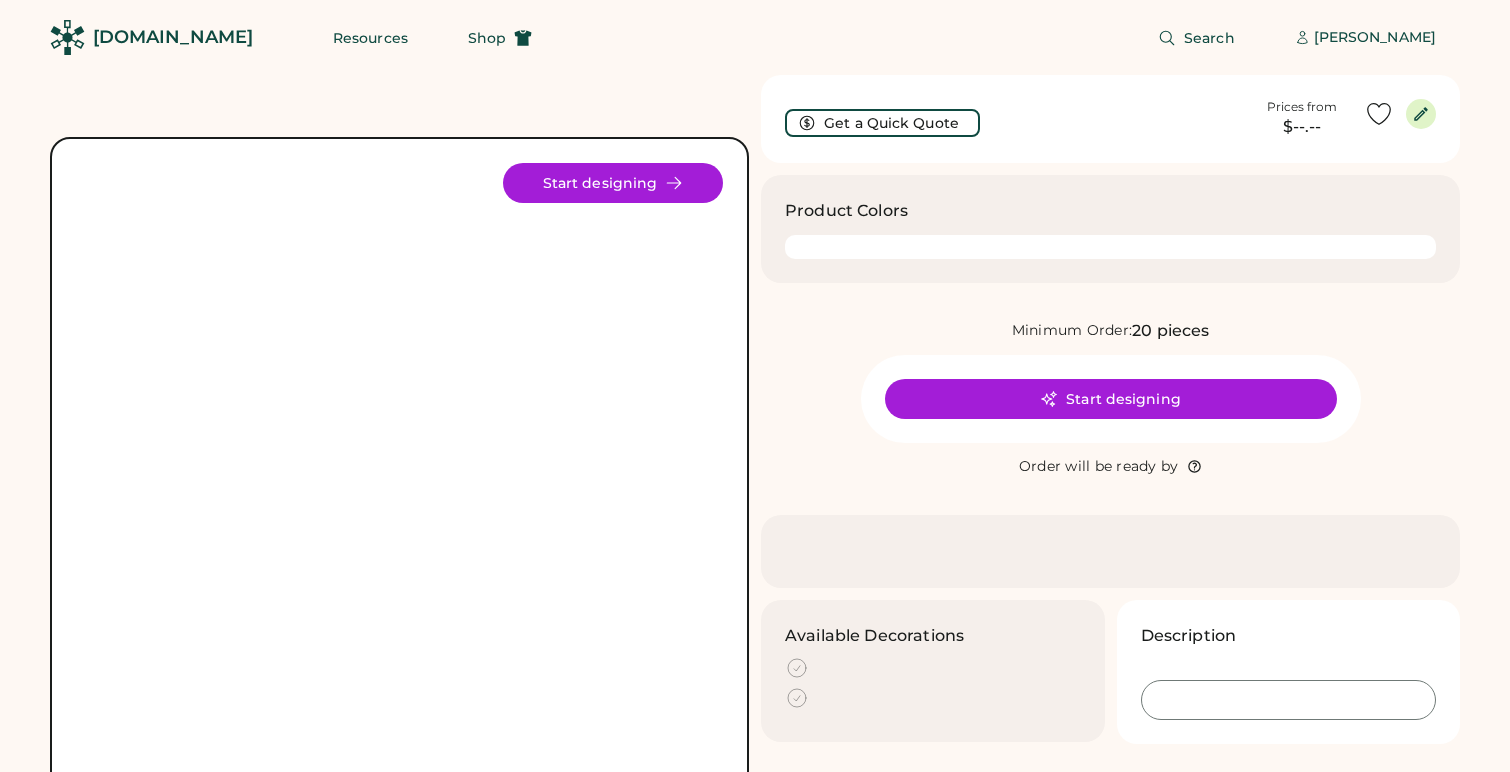 scroll, scrollTop: 0, scrollLeft: 0, axis: both 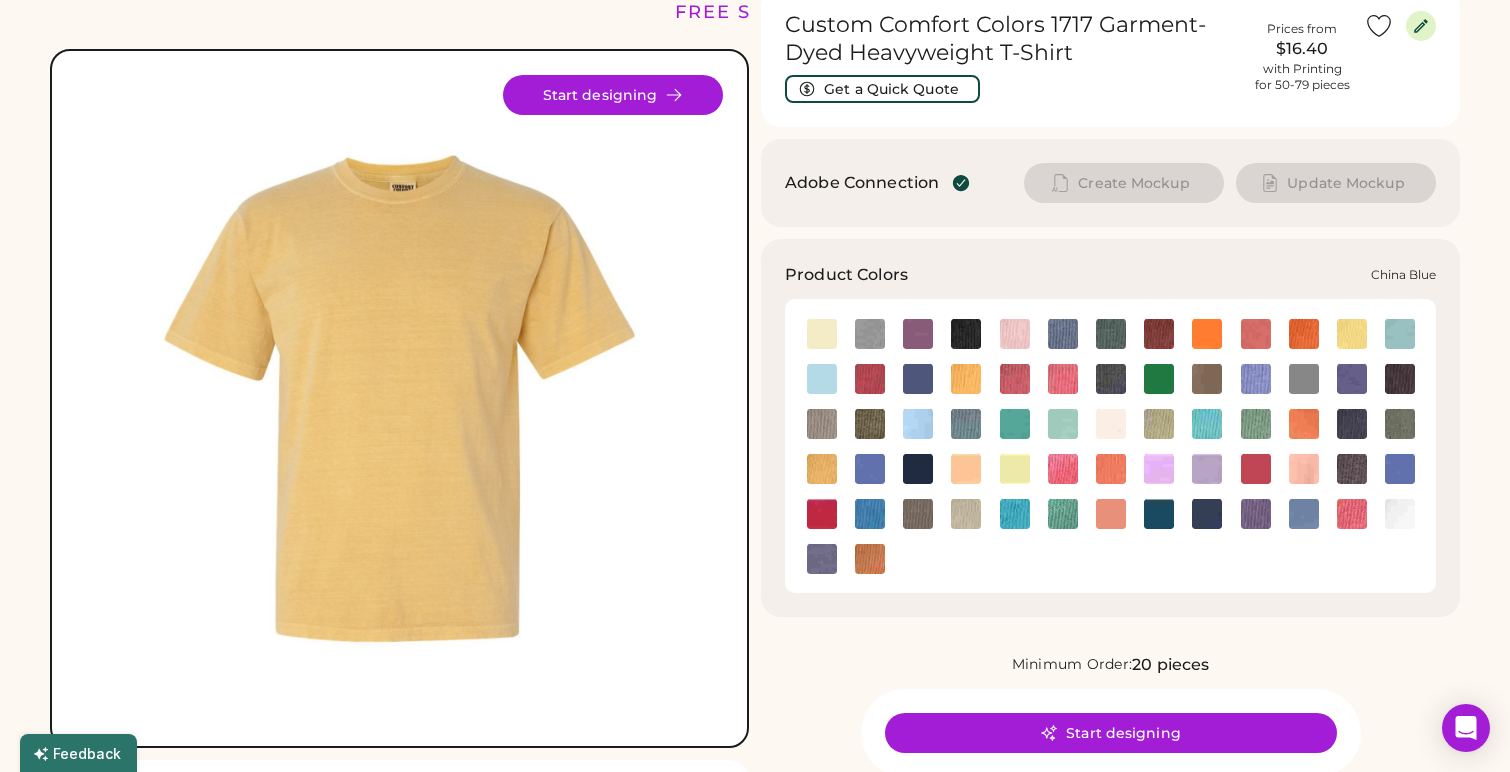 click 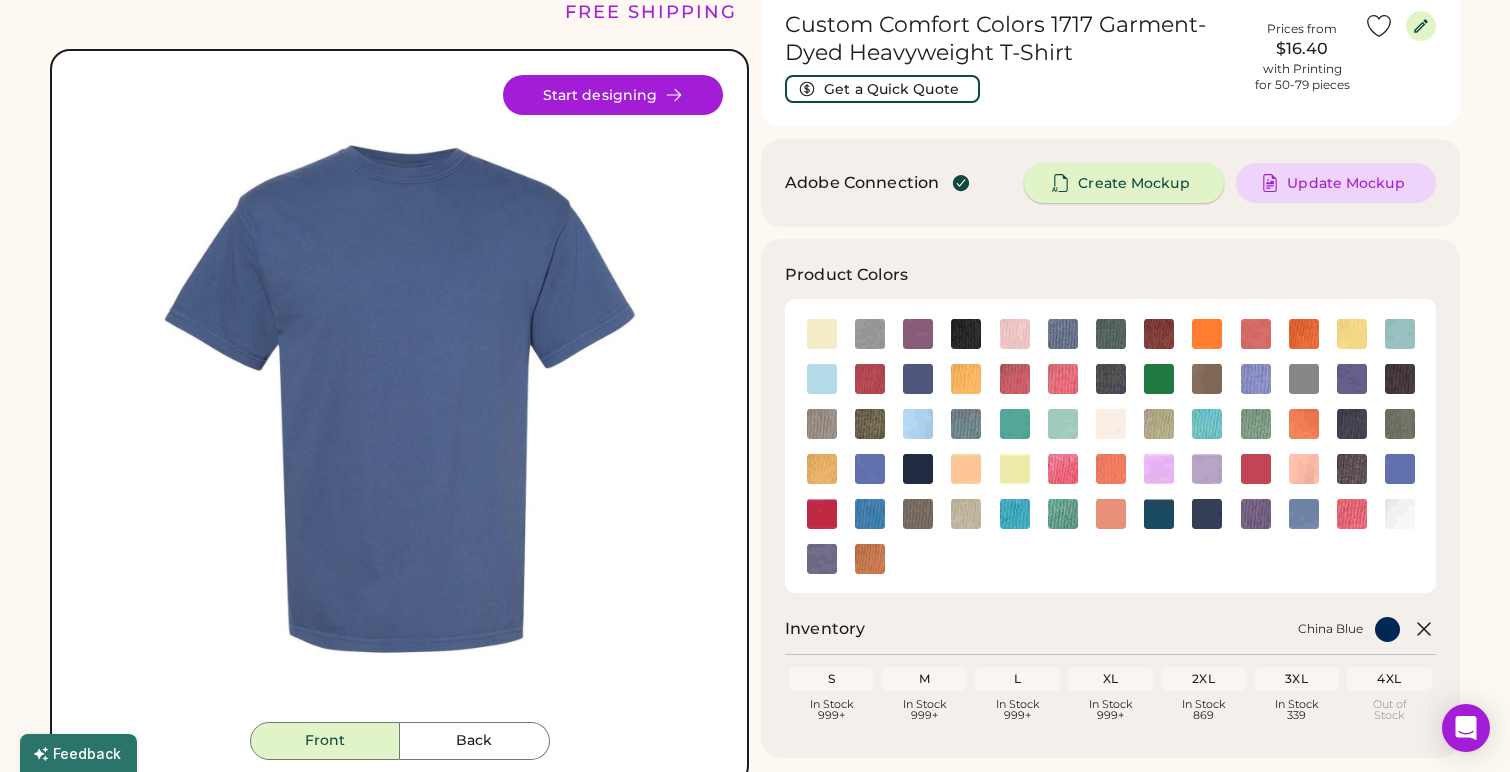 click on "Create Mockup" at bounding box center (1124, 183) 